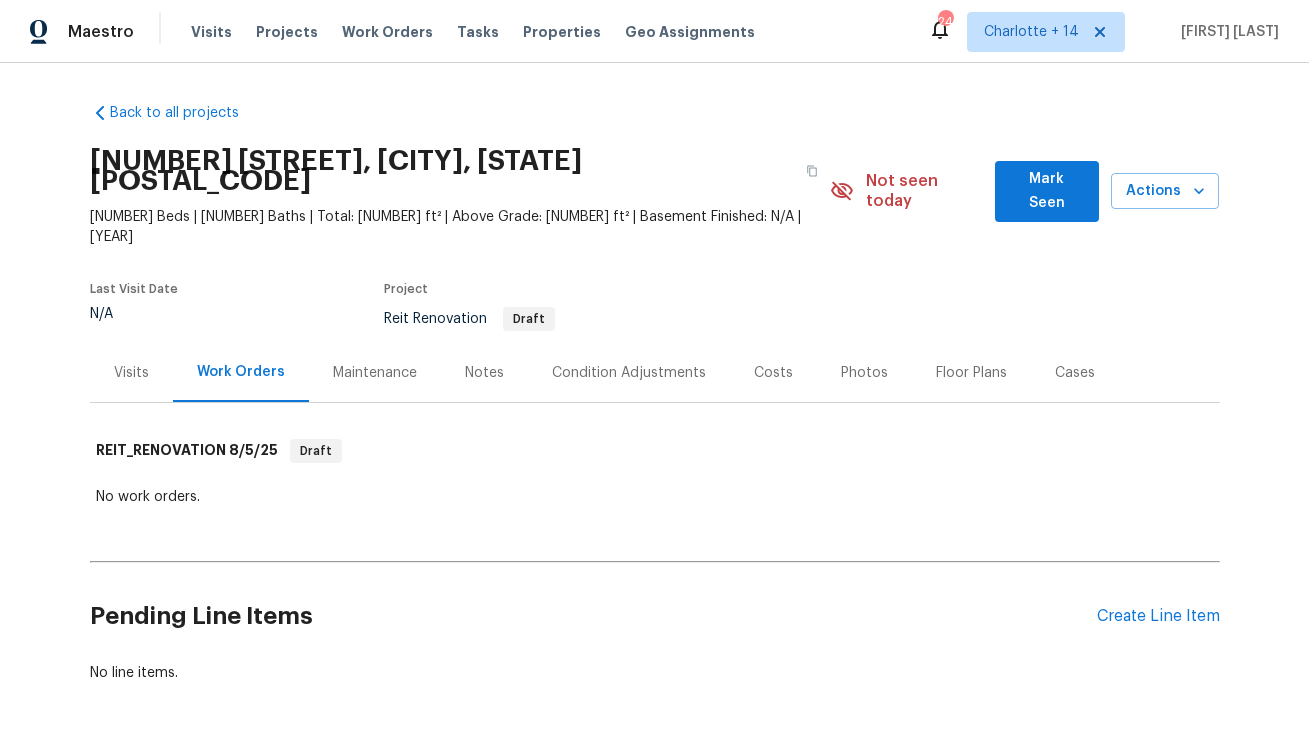 scroll, scrollTop: 0, scrollLeft: 0, axis: both 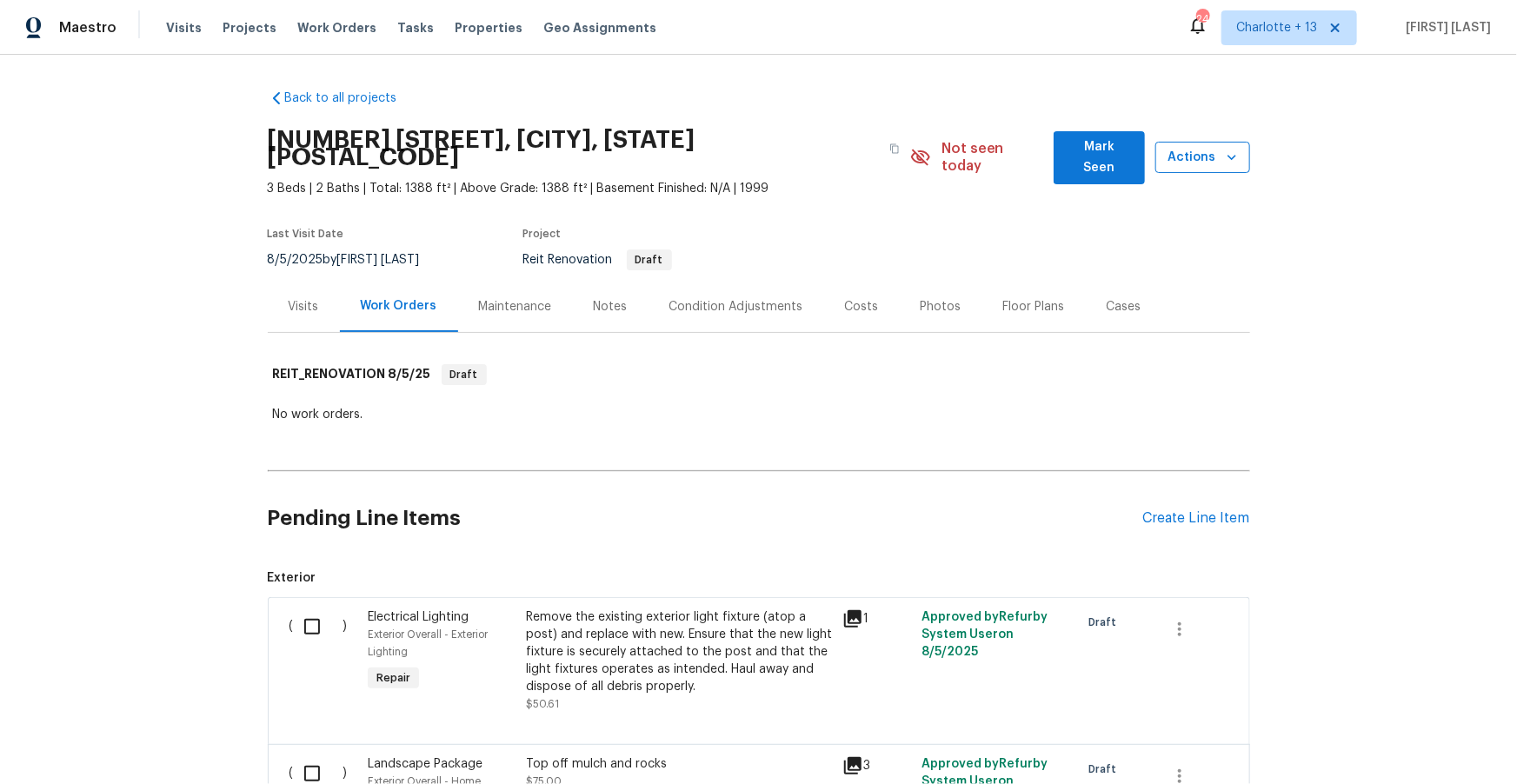 click 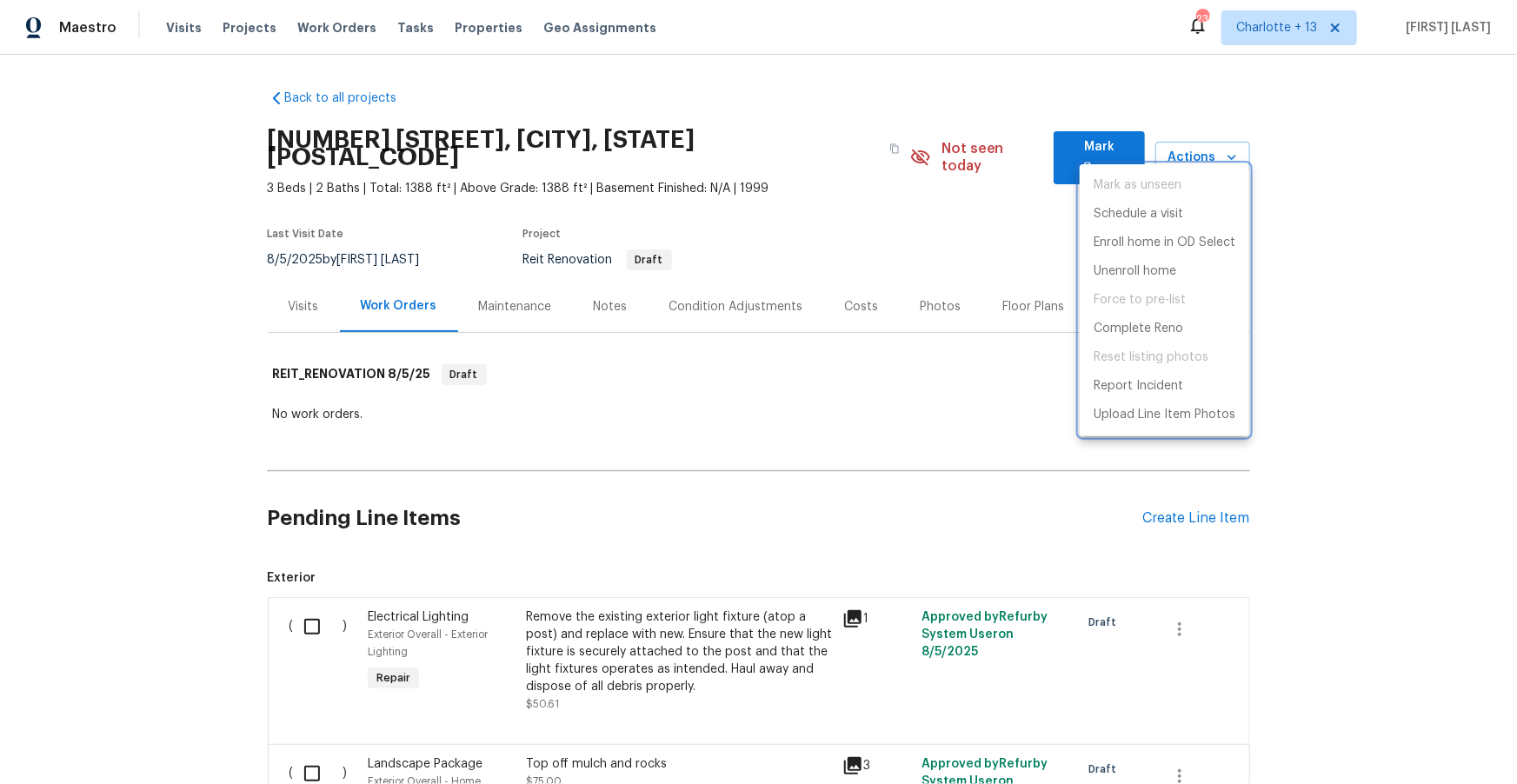 click at bounding box center [758, 392] 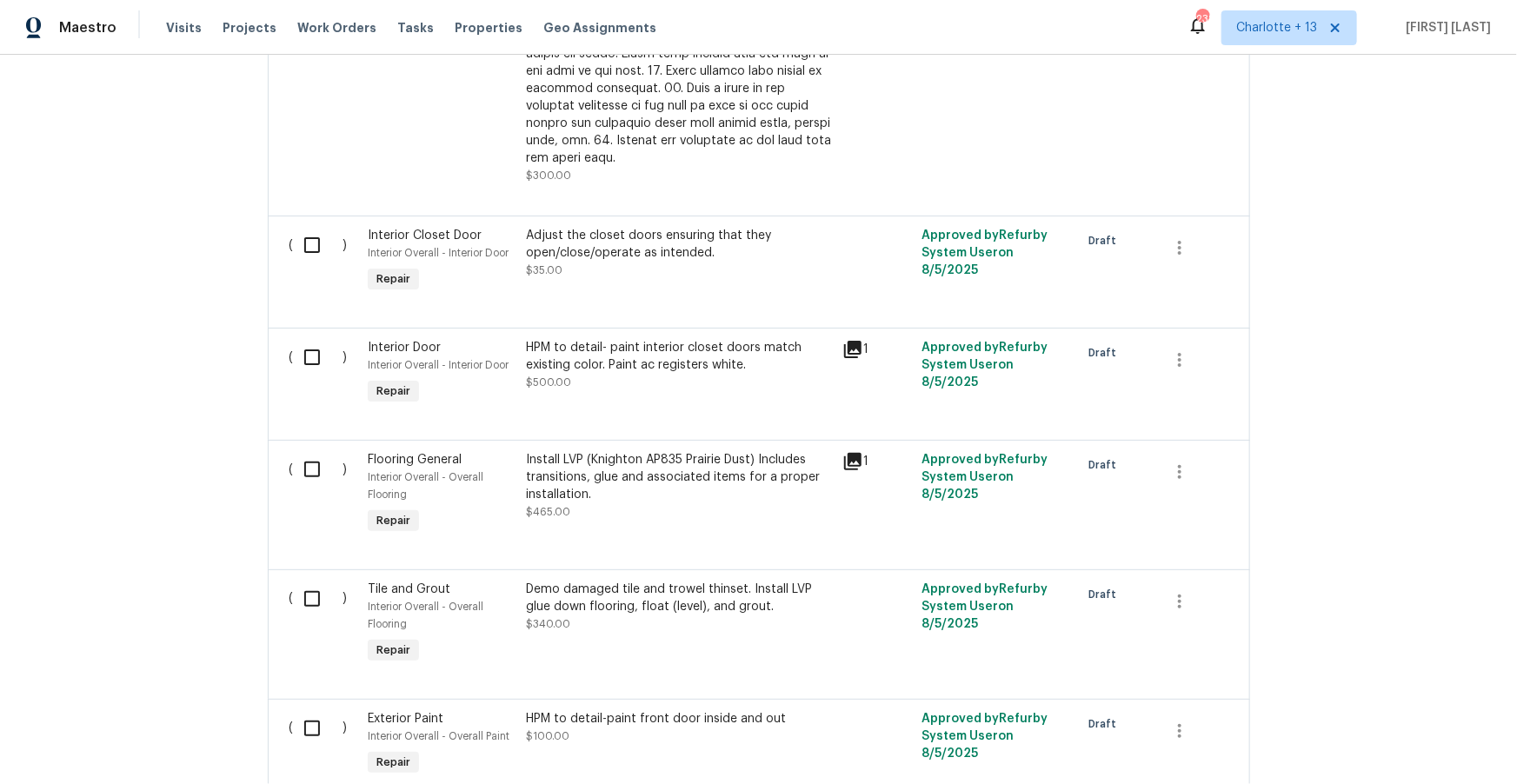 scroll, scrollTop: 2742, scrollLeft: 0, axis: vertical 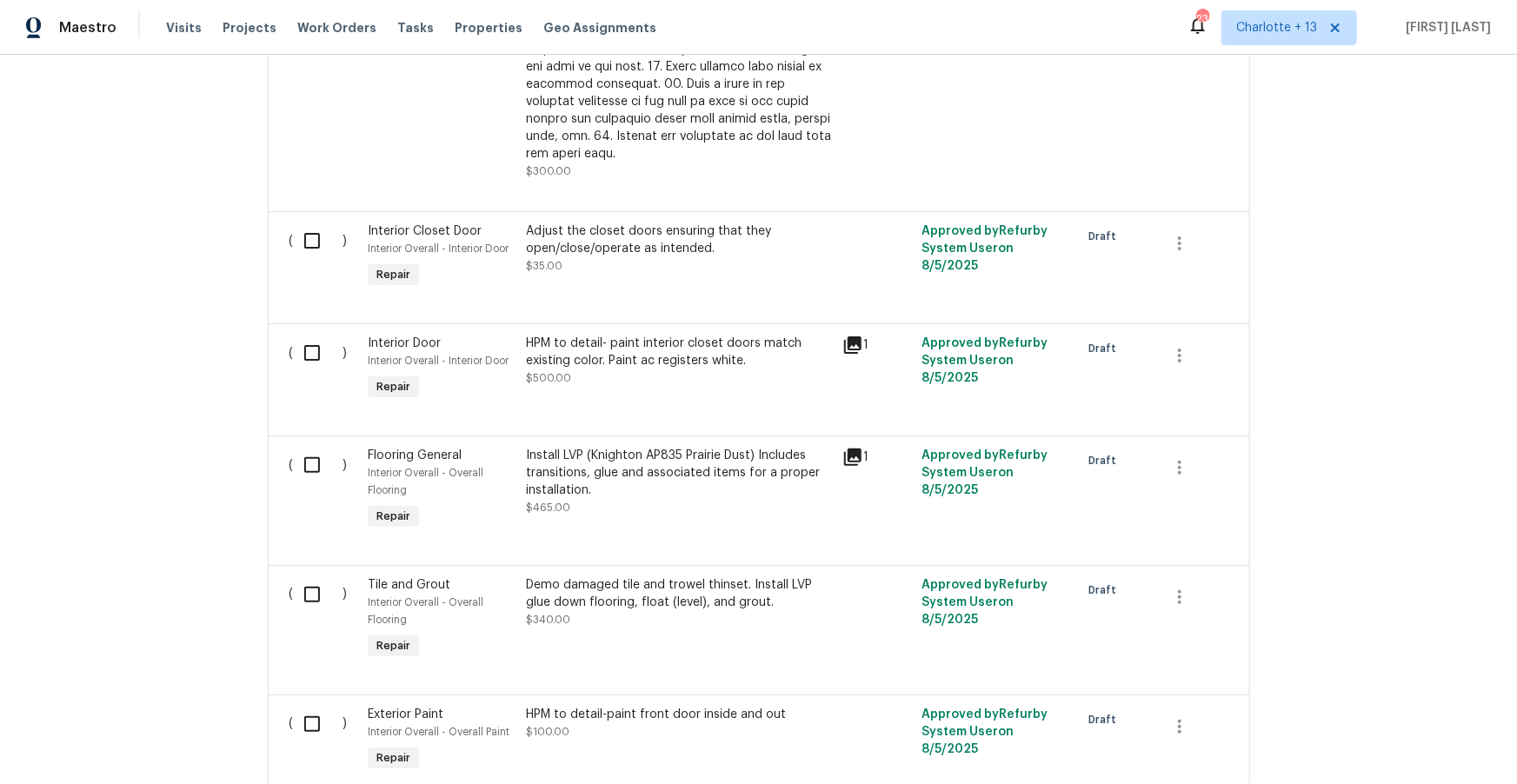 click on "Install LVP (Knighton AP835 Prairie Dust) Includes transitions, glue and associated items for a proper installation." at bounding box center [679, 473] 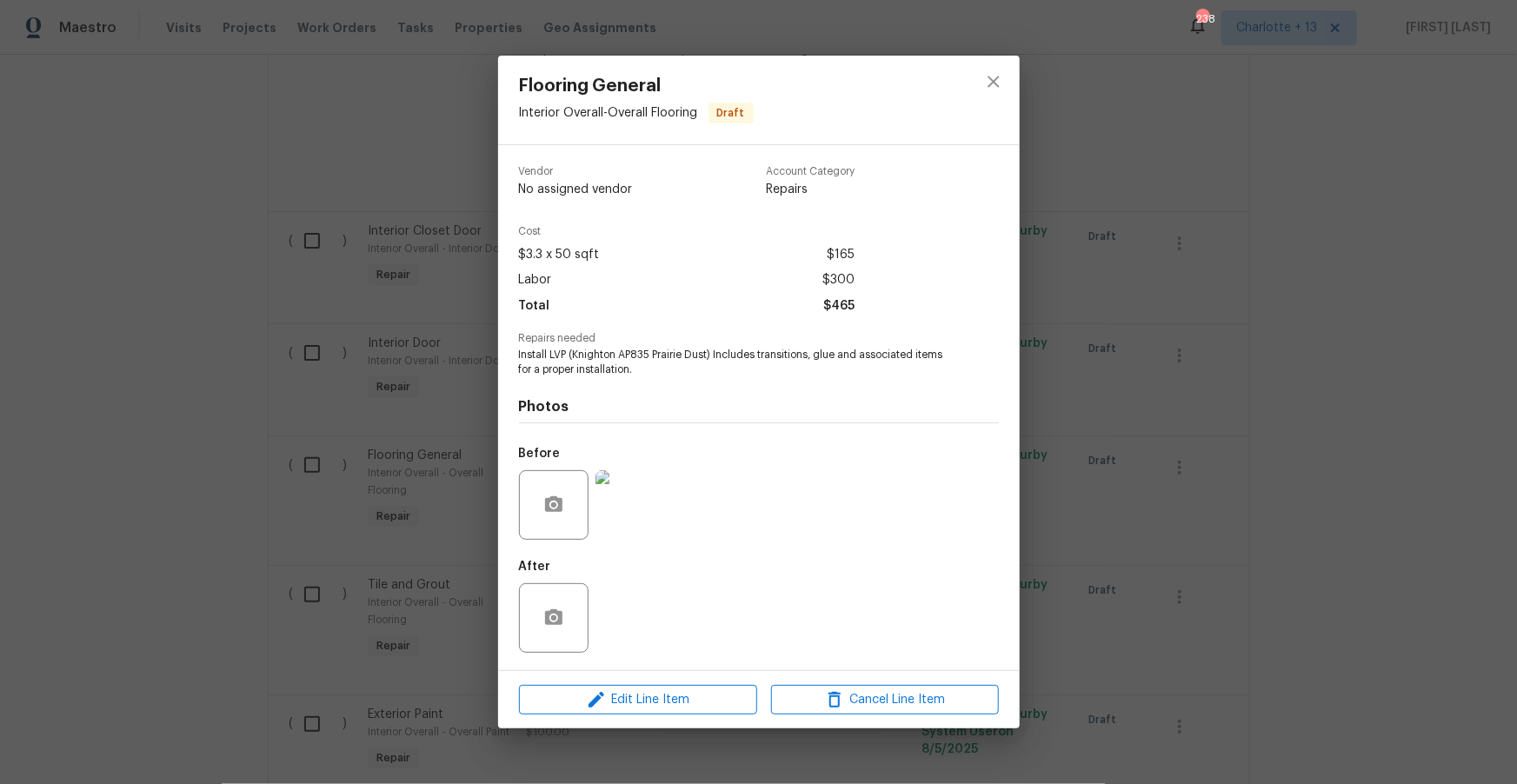 click at bounding box center [630, 505] 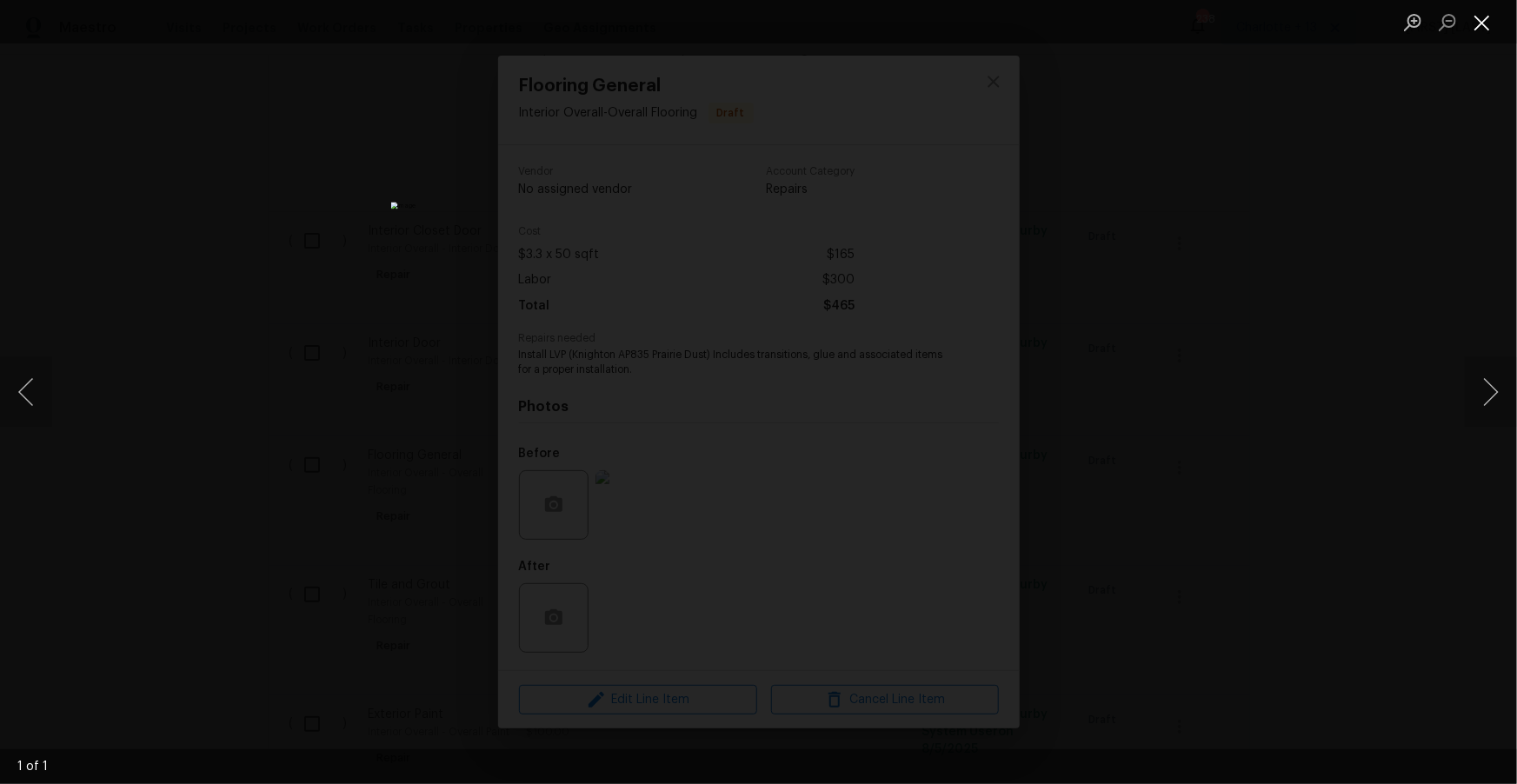 click at bounding box center (1482, 22) 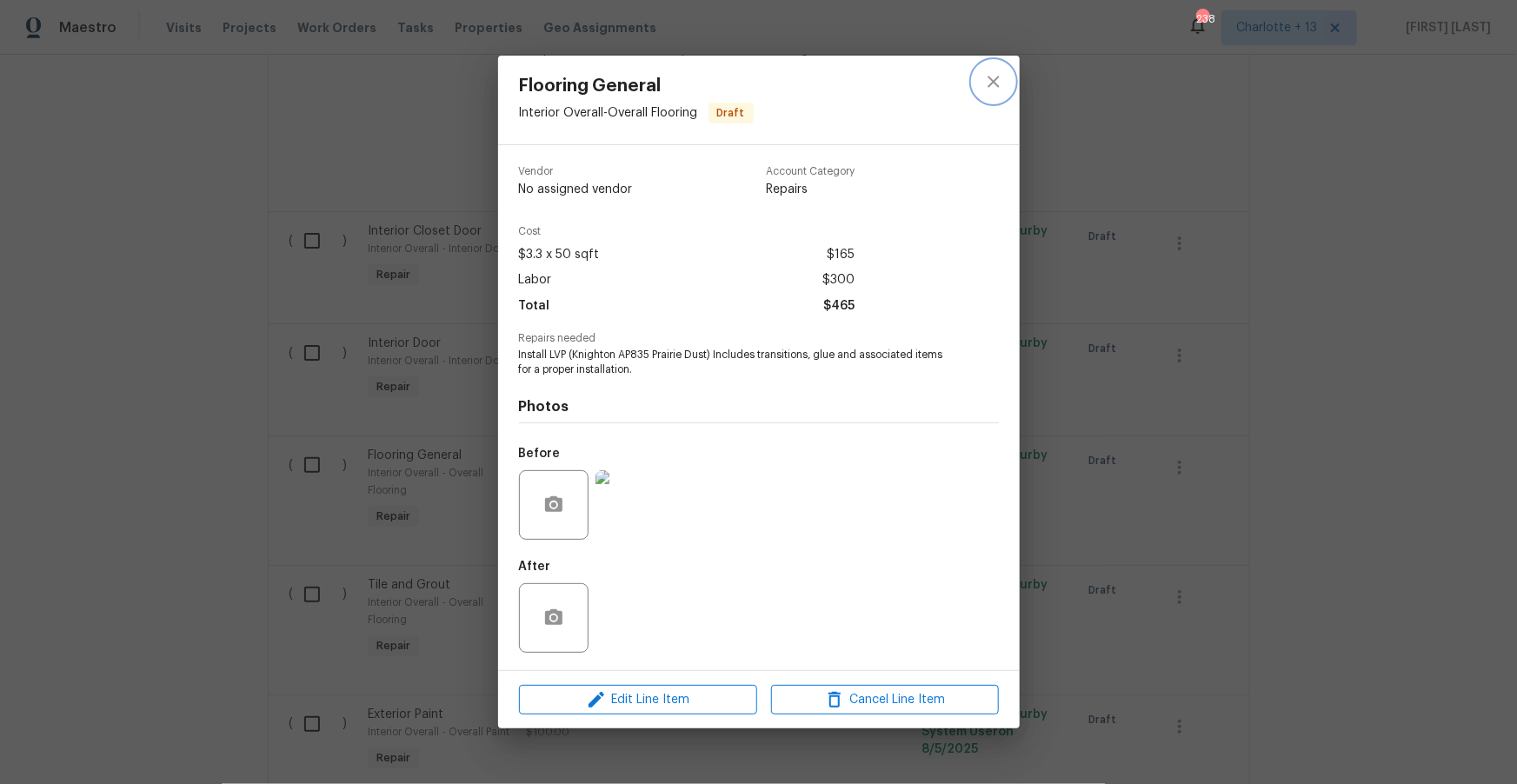 click 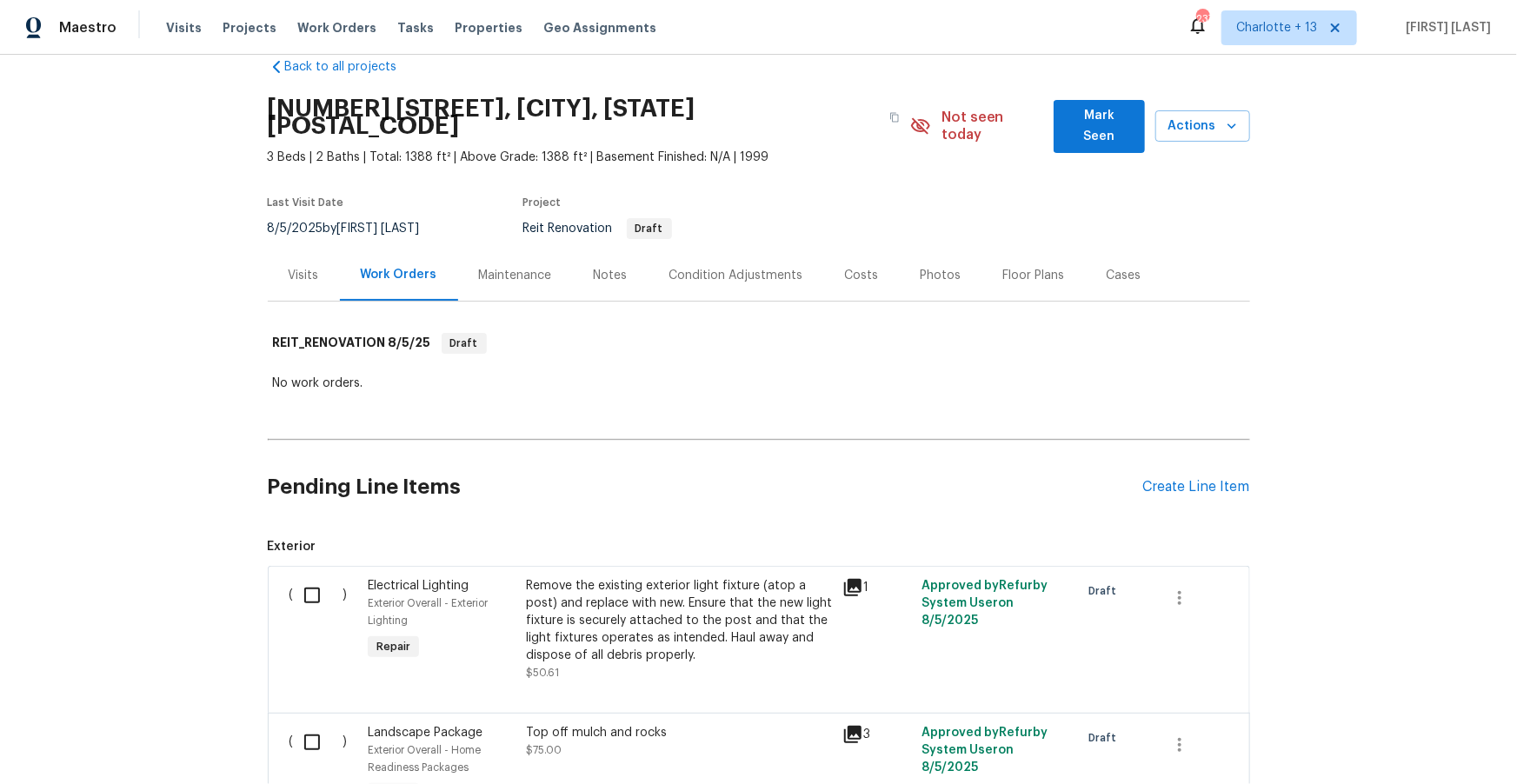 scroll, scrollTop: 0, scrollLeft: 0, axis: both 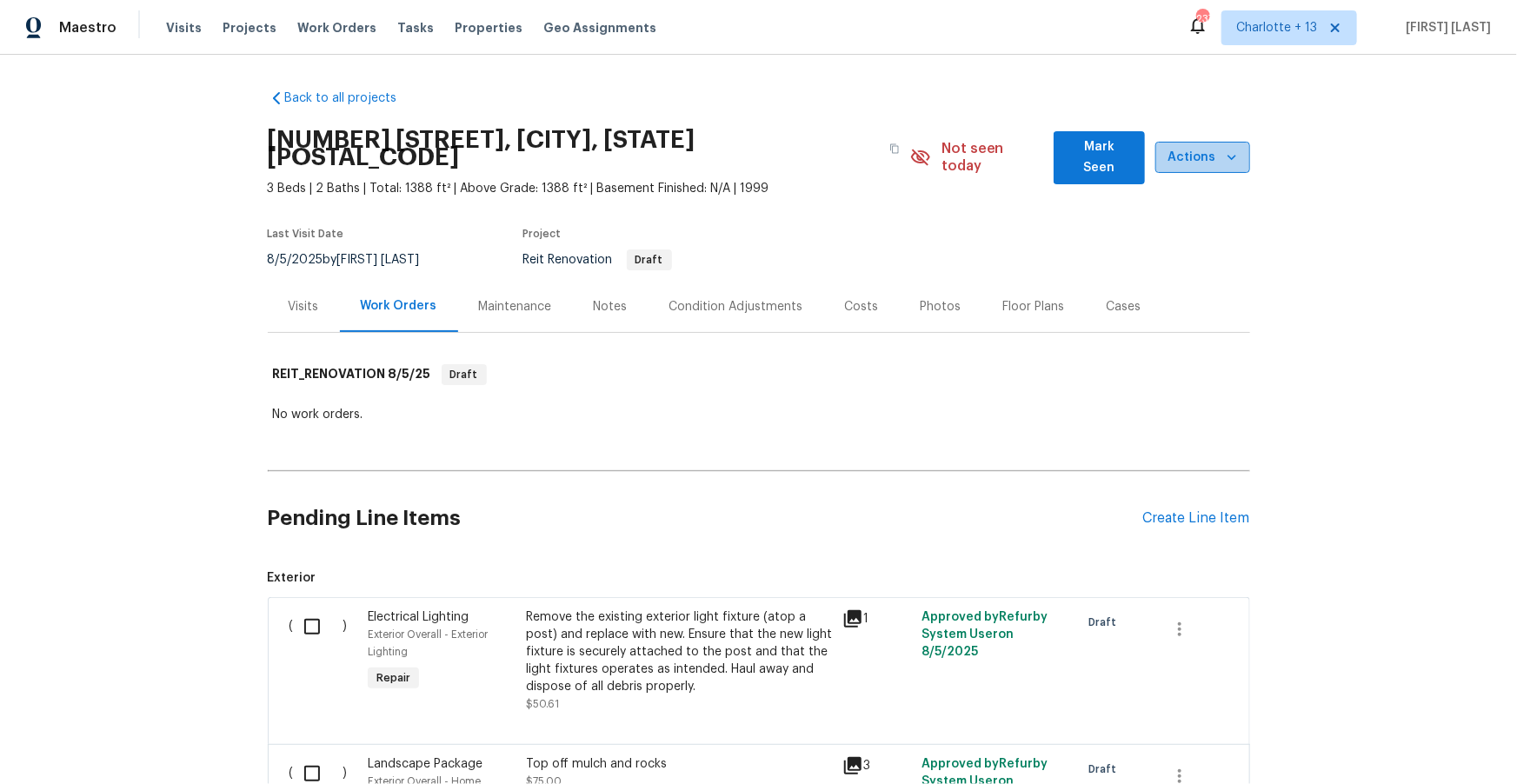 click 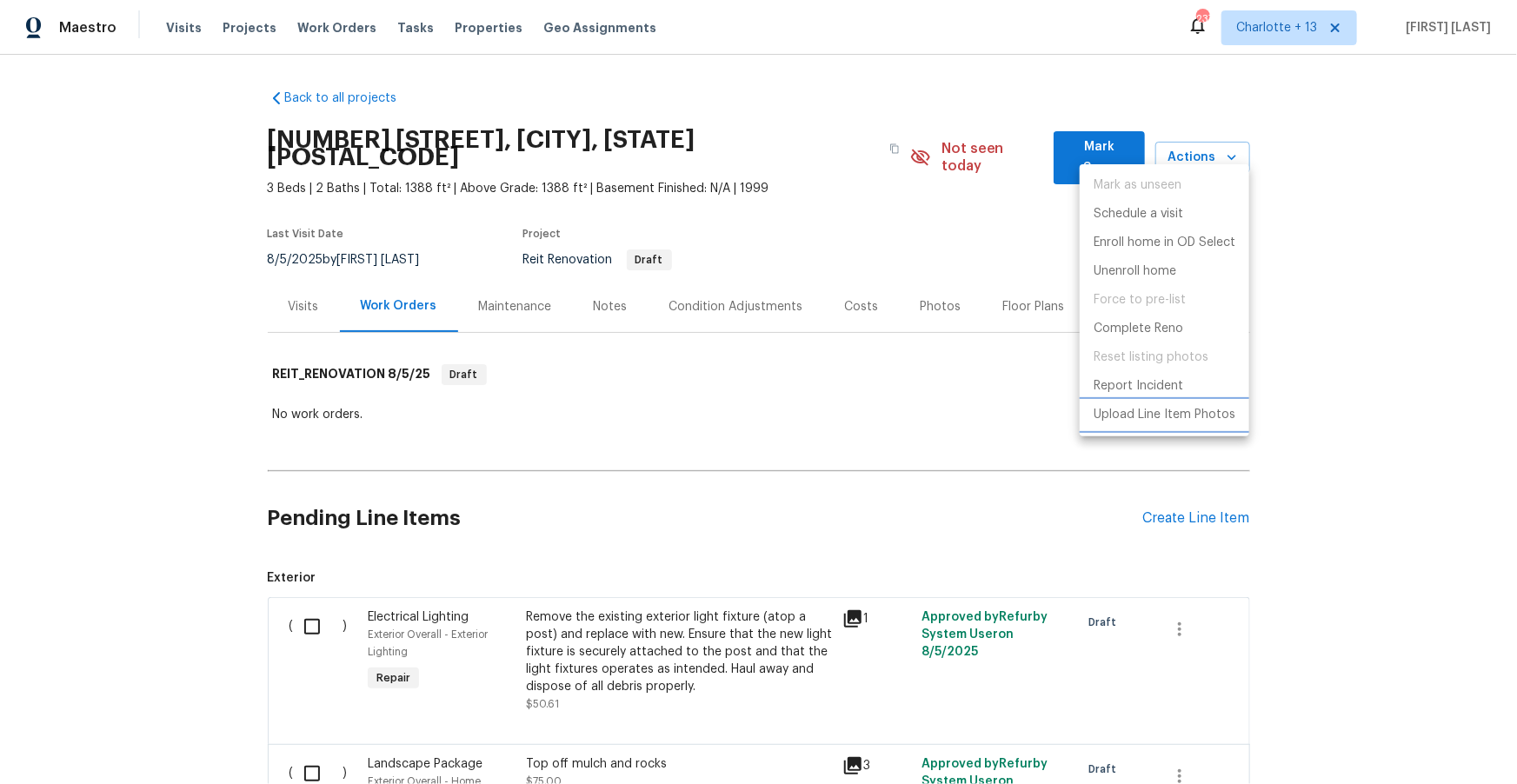 click on "Upload Line Item Photos" at bounding box center [1164, 415] 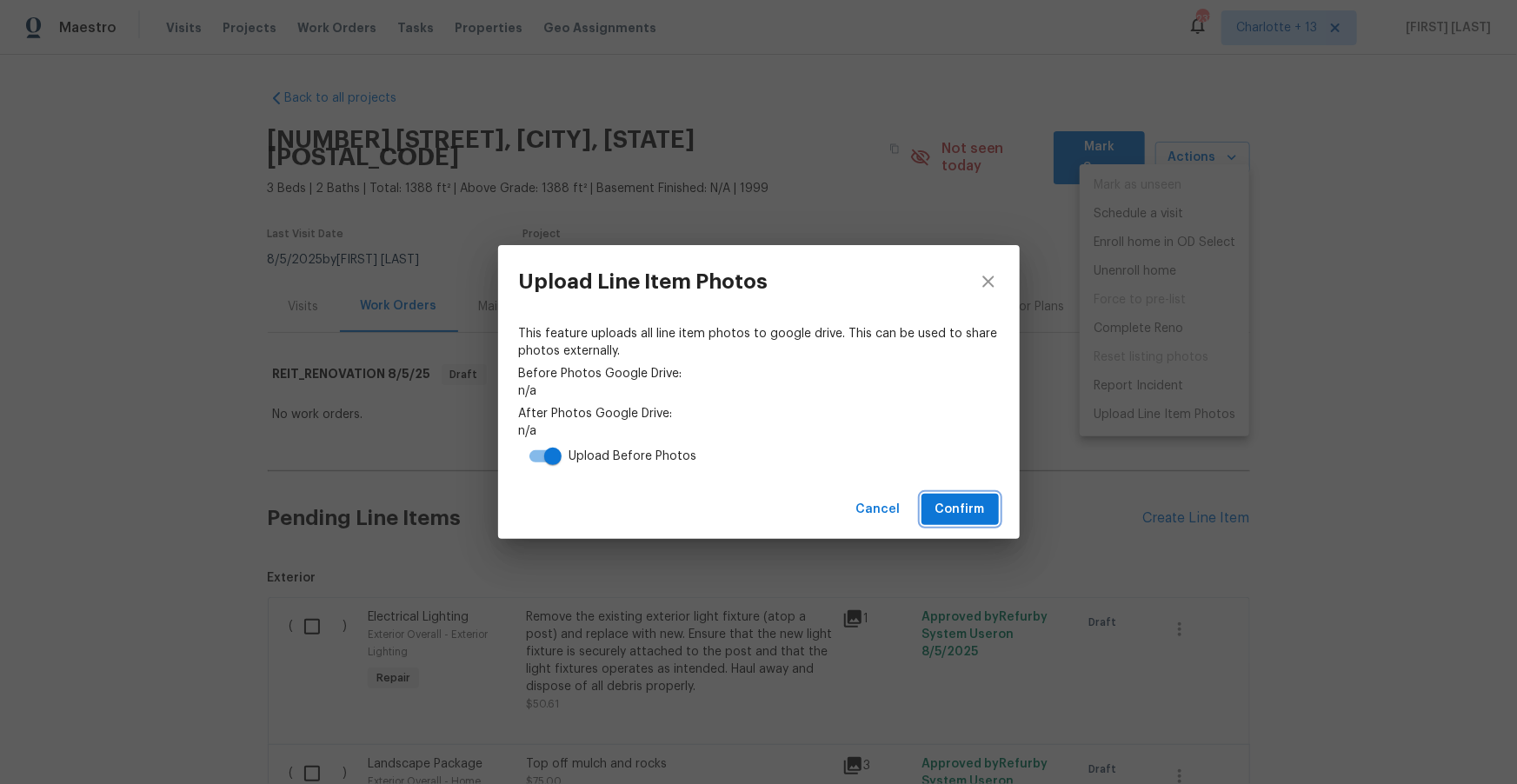 click on "Confirm" at bounding box center [960, 509] 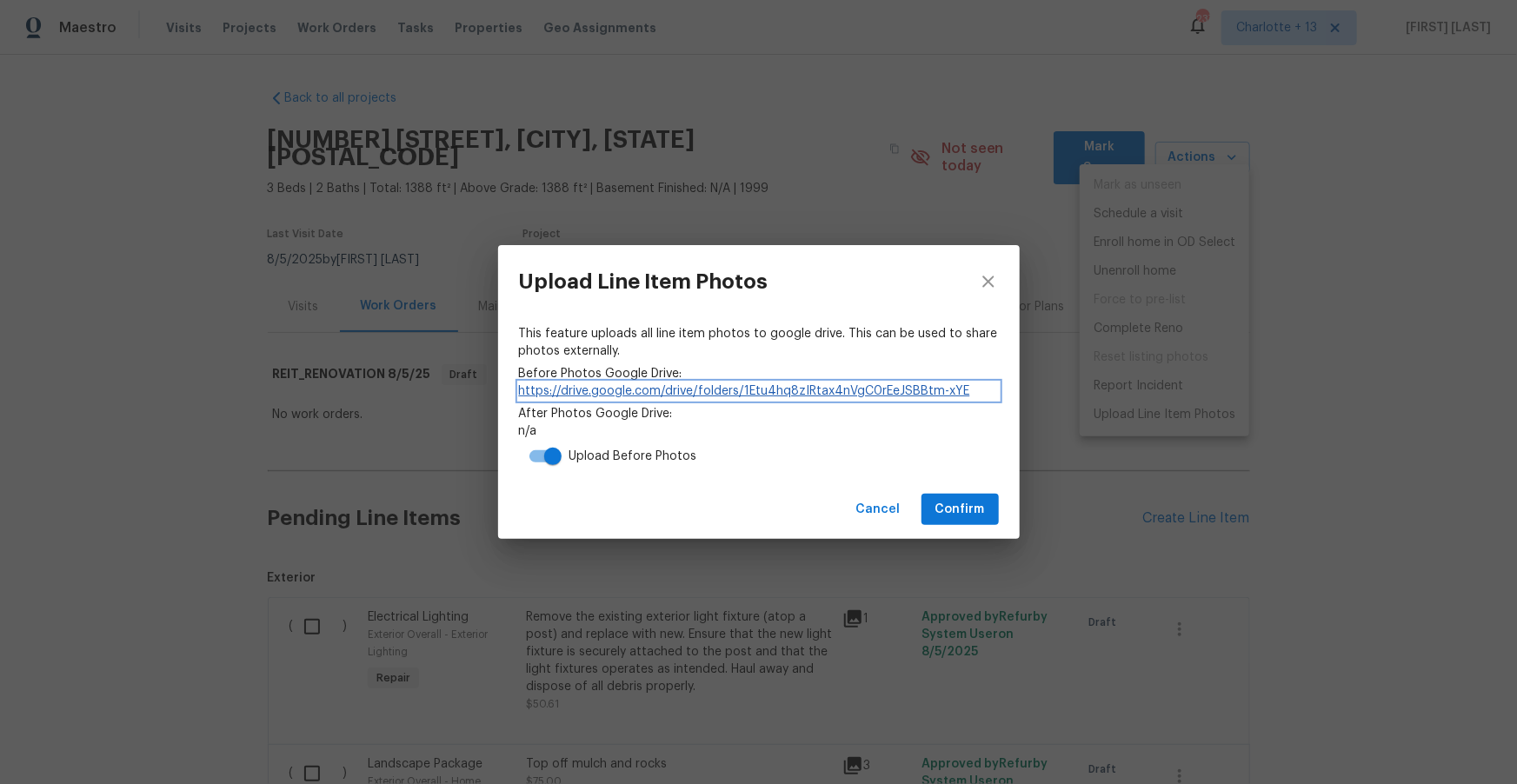 click on "https://drive.google.com/drive/folders/1Etu4hq8zIRtax4nVgC0rEeJSBBtm-xYE" at bounding box center [759, 391] 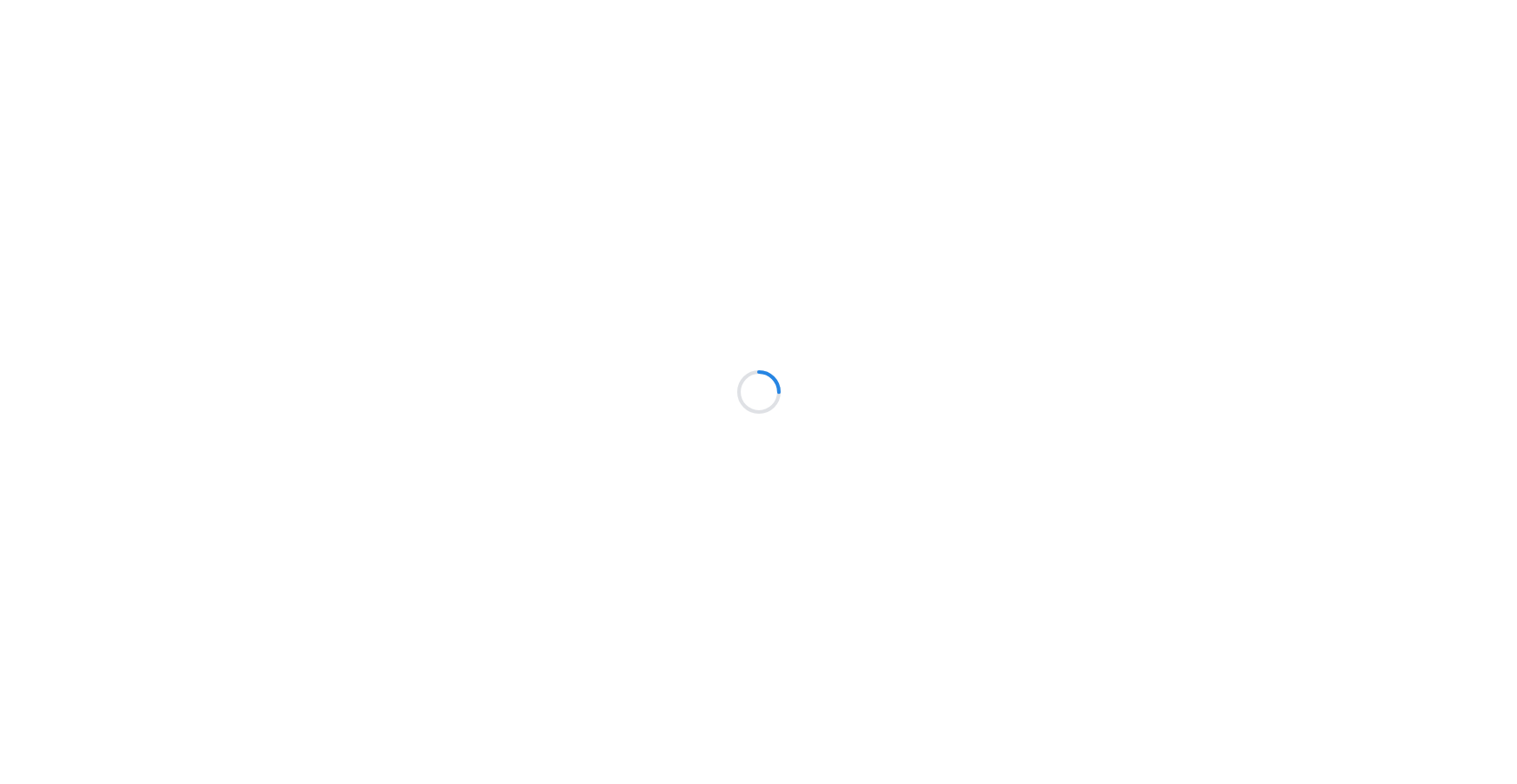 scroll, scrollTop: 0, scrollLeft: 0, axis: both 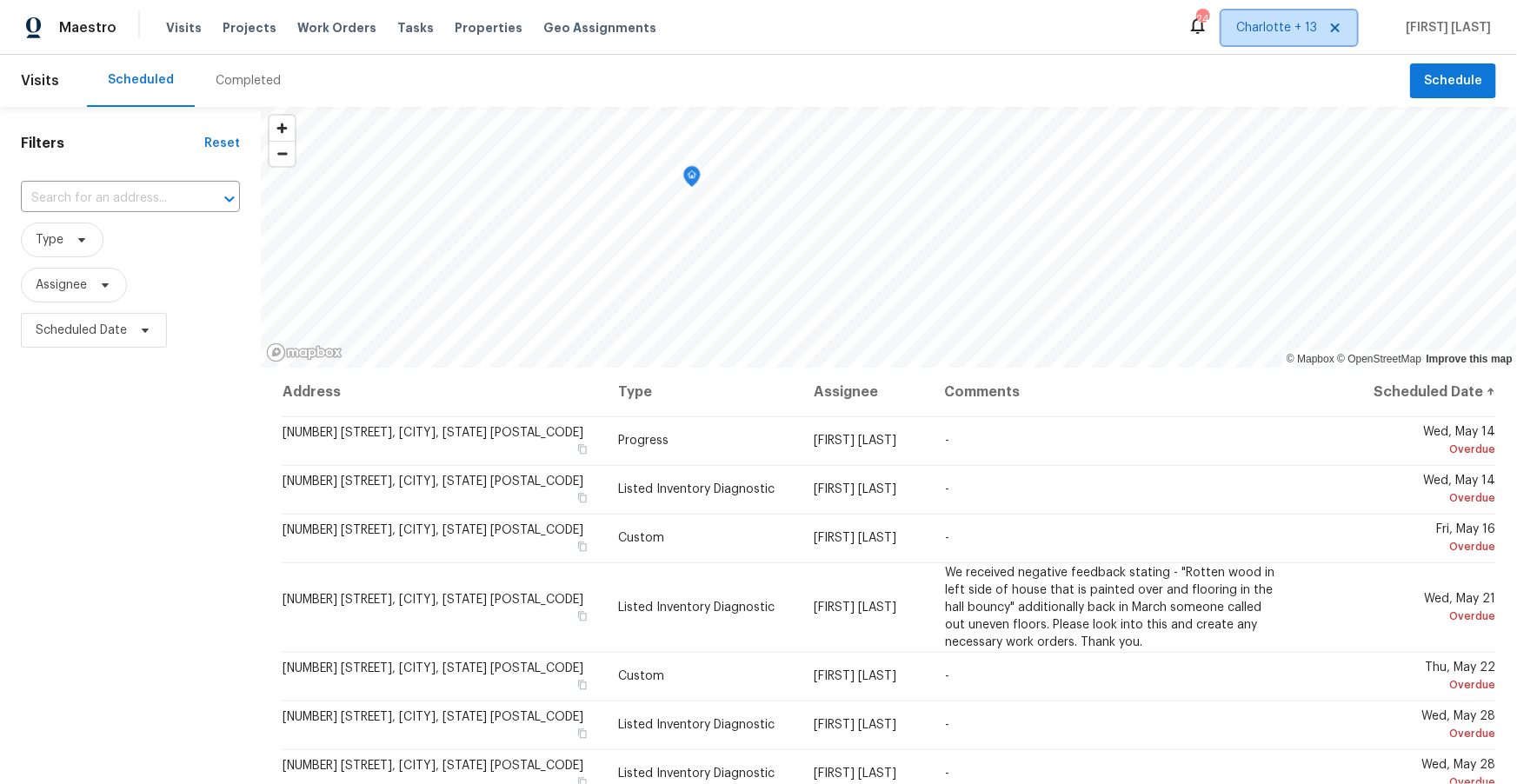 click 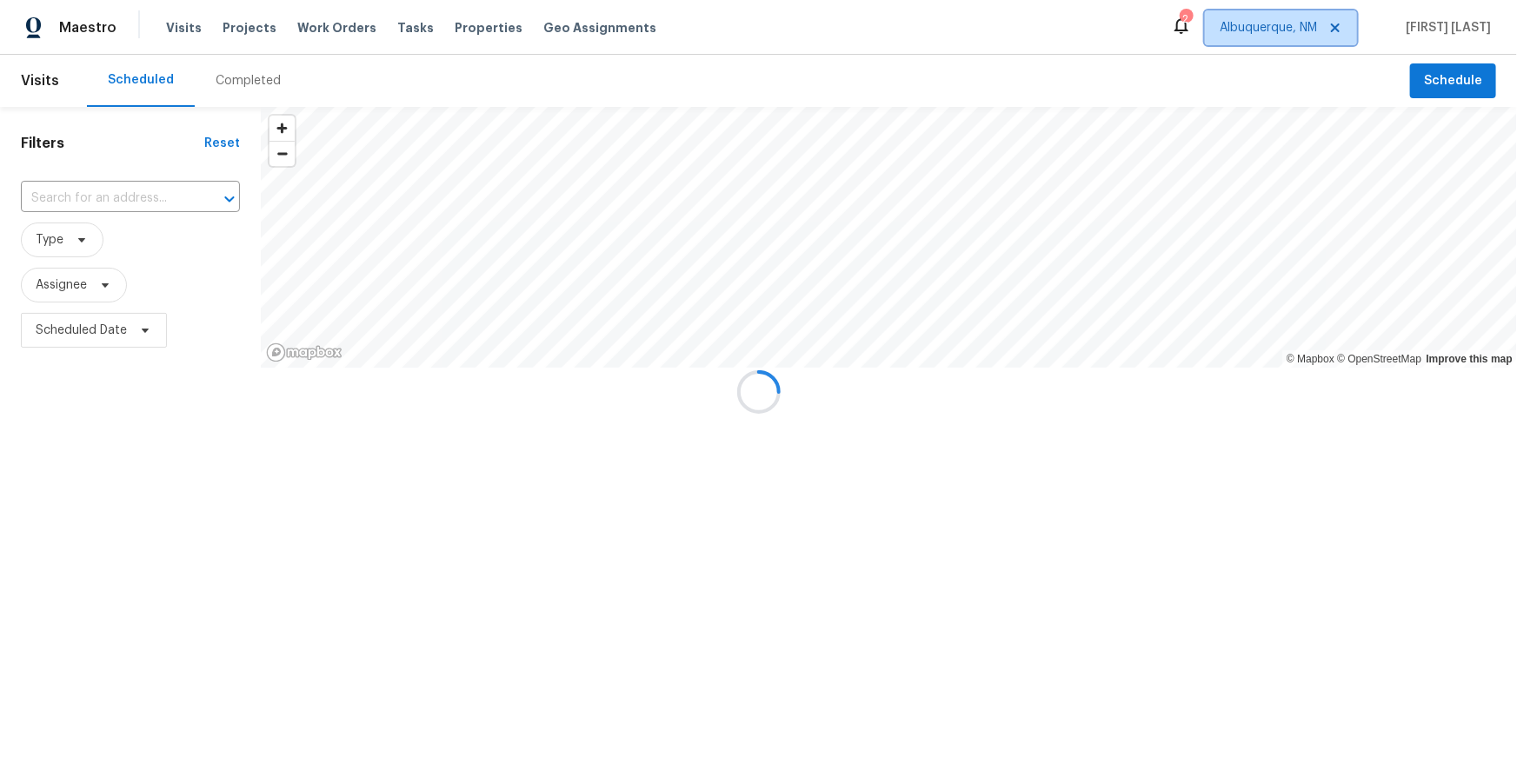 click on "Albuquerque, NM" at bounding box center (1268, 28) 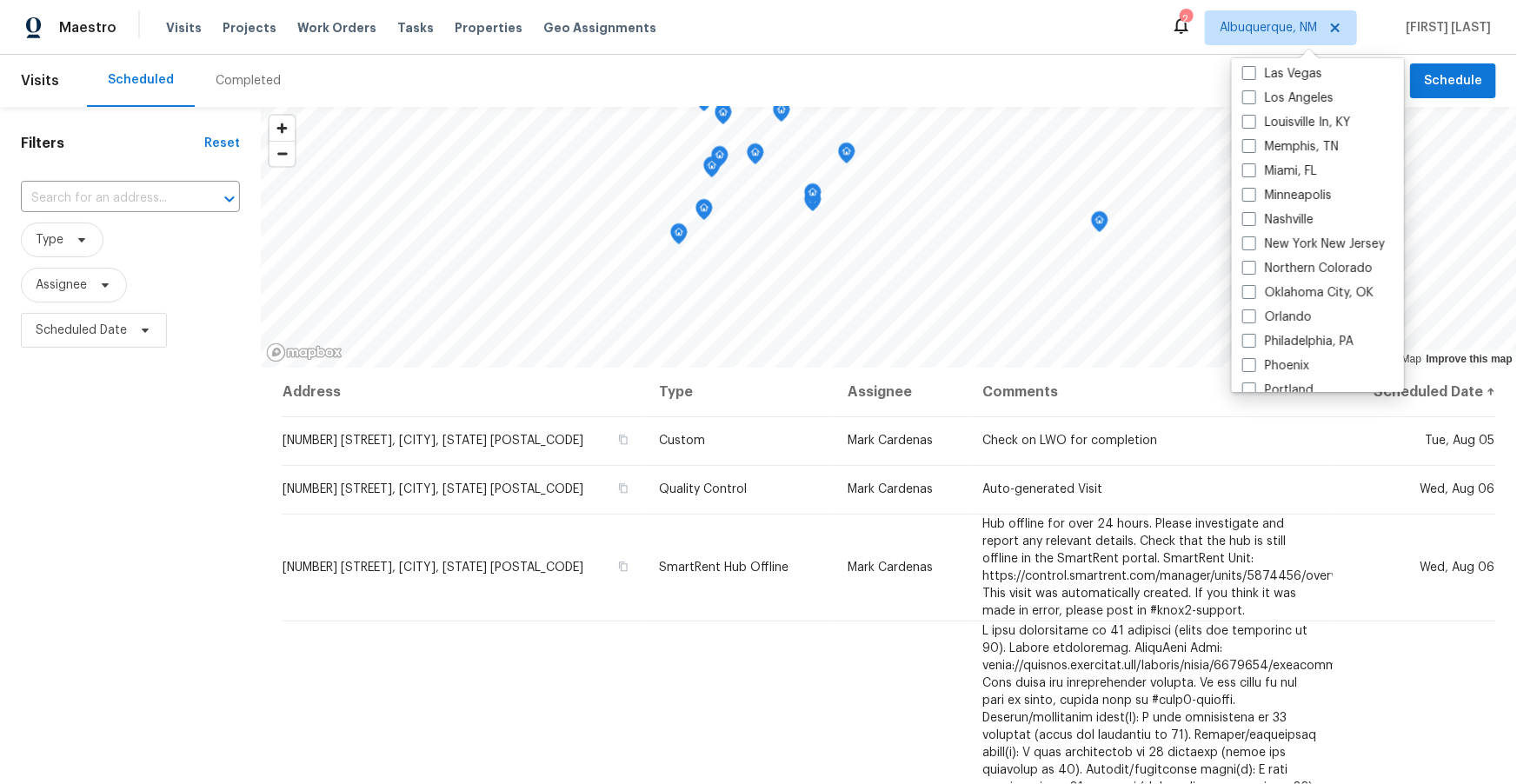 scroll, scrollTop: 704, scrollLeft: 0, axis: vertical 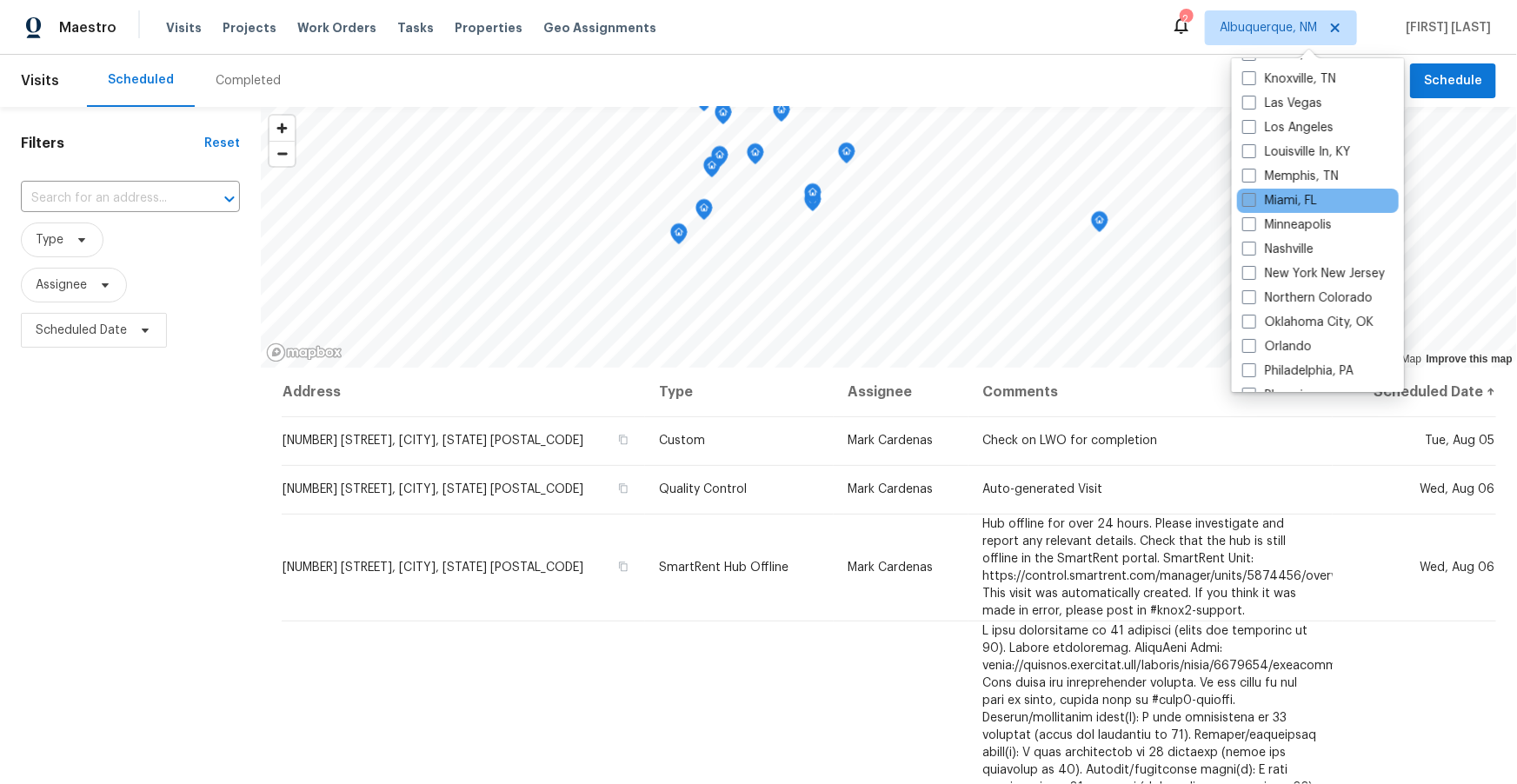 click on "Miami, FL" at bounding box center [1280, 201] 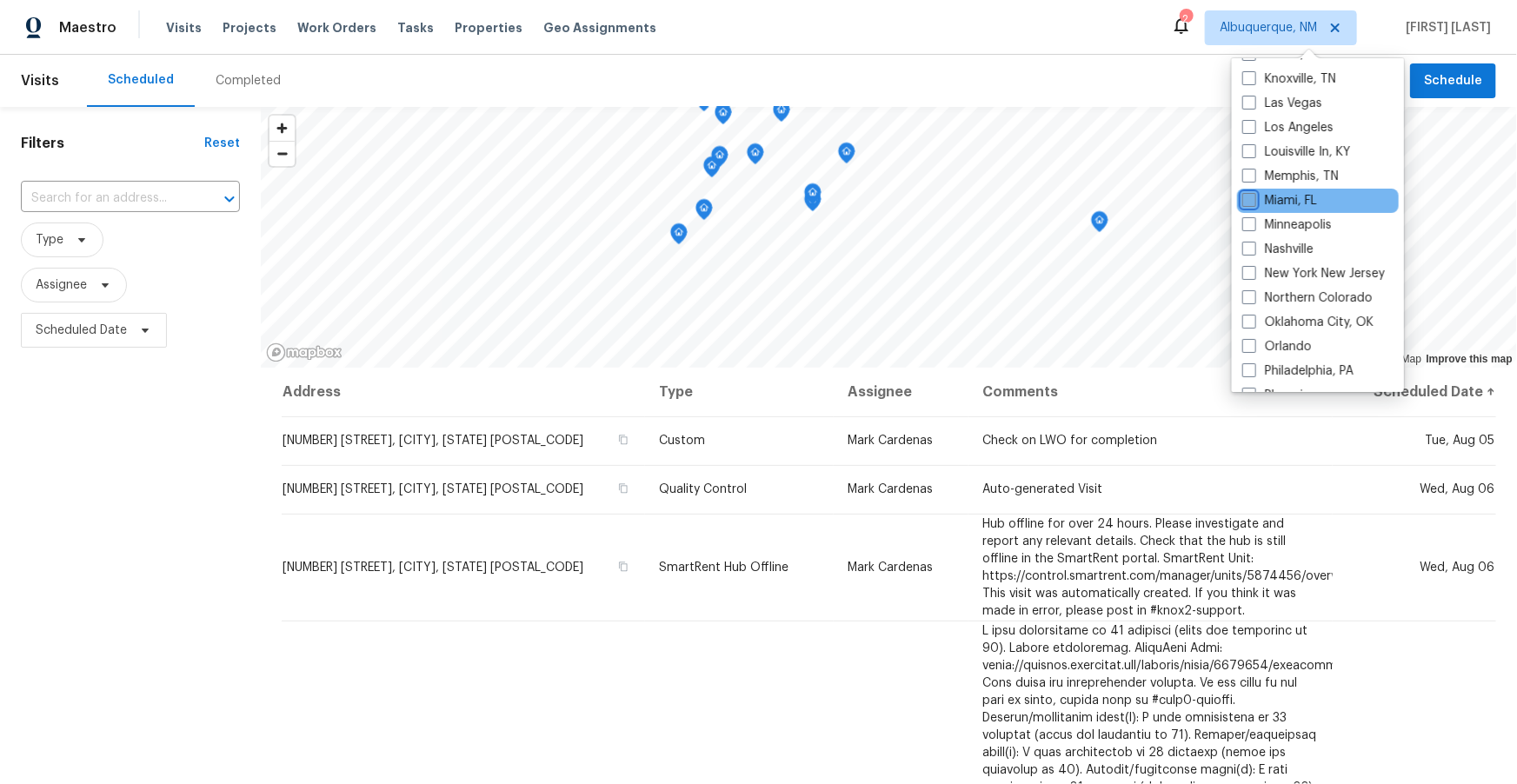 click on "Miami, FL" at bounding box center [1248, 197] 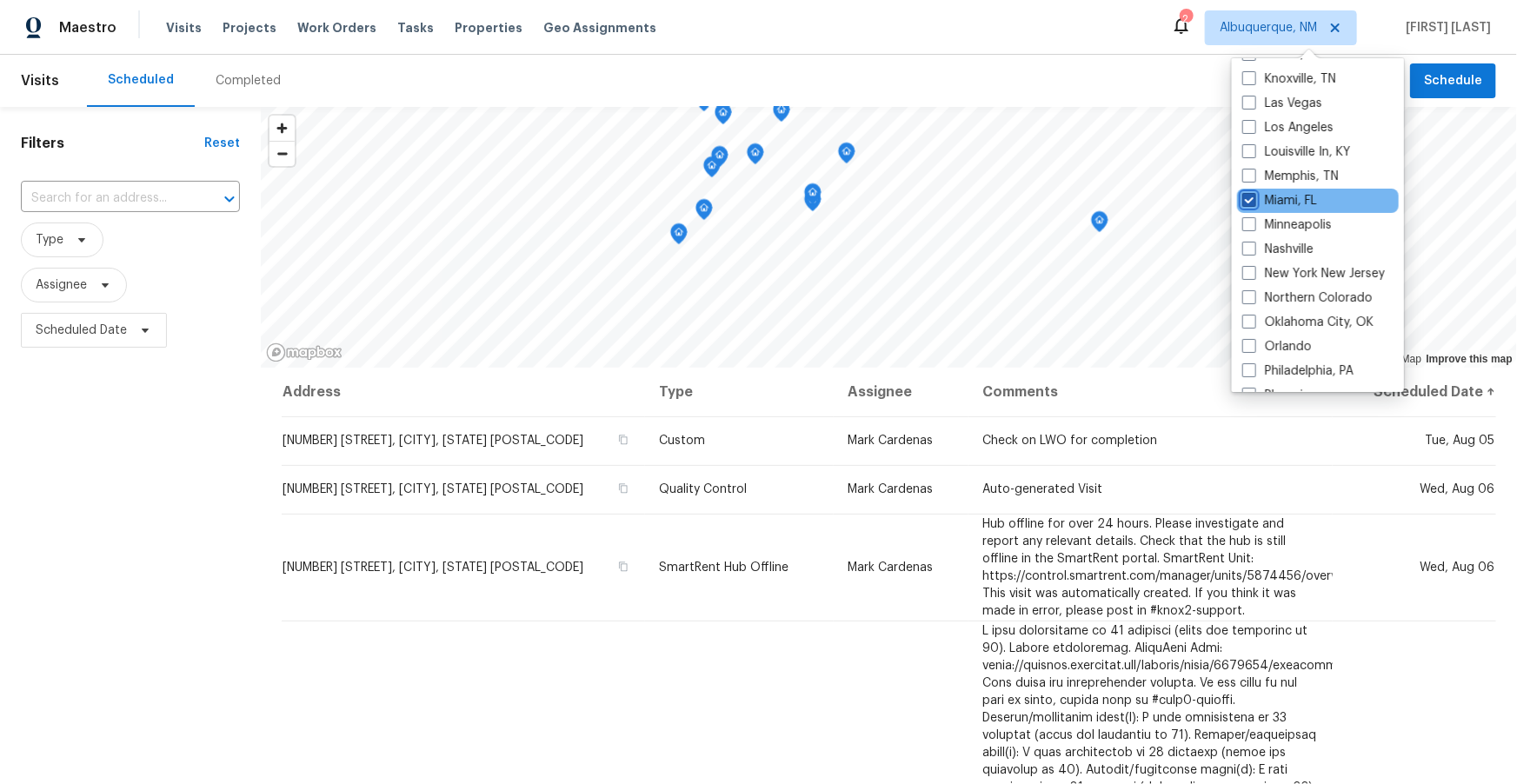 checkbox on "true" 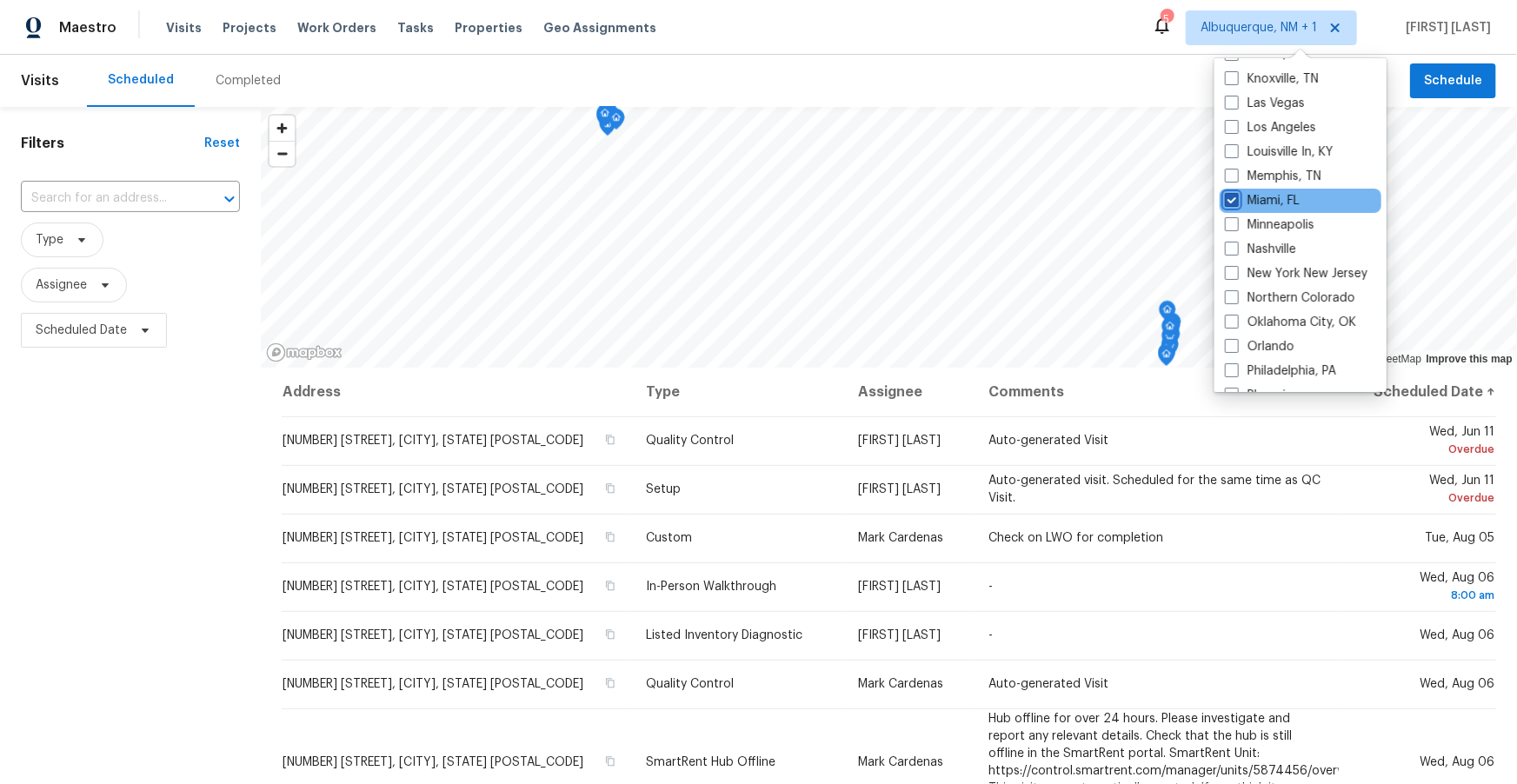 scroll, scrollTop: 0, scrollLeft: 0, axis: both 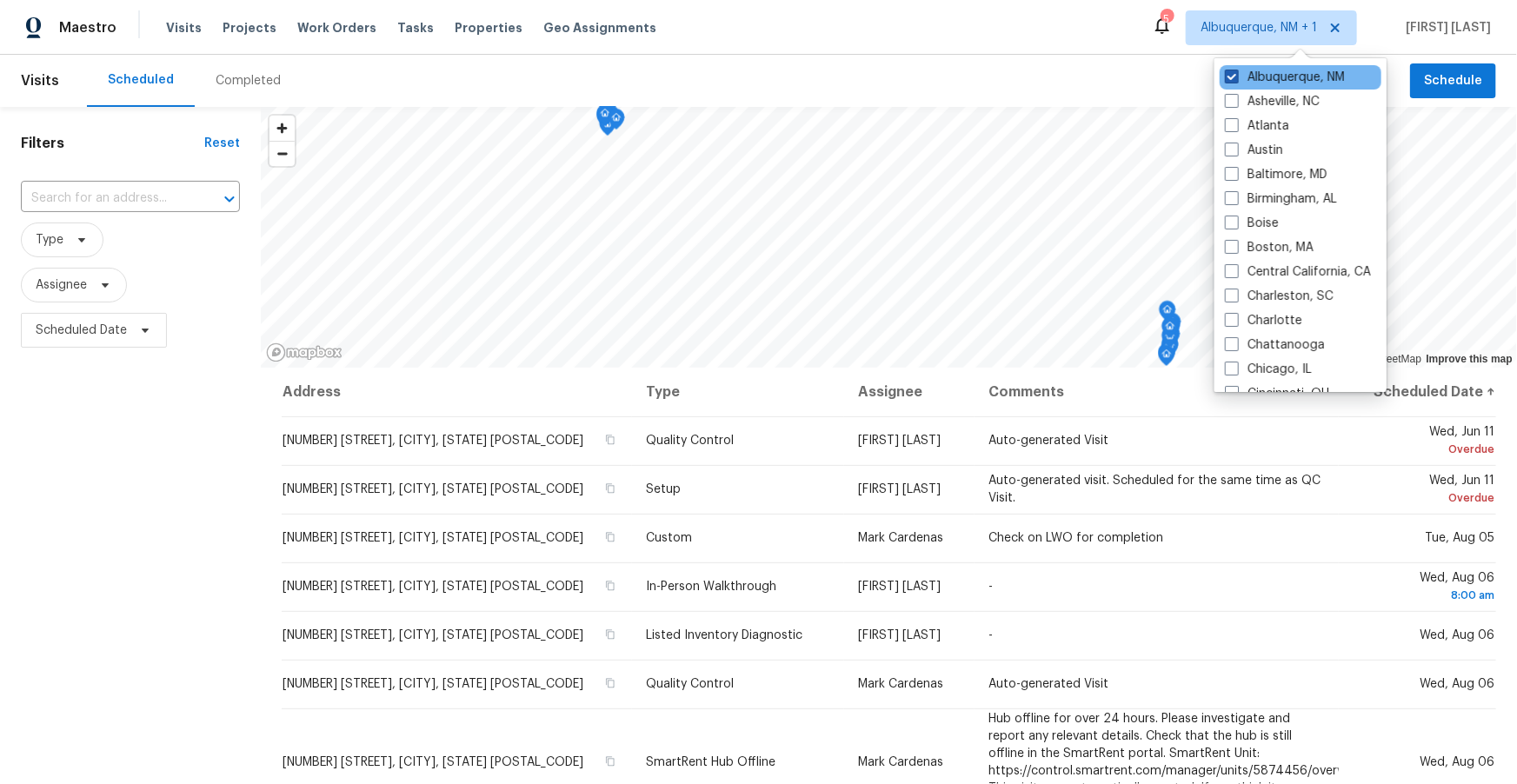 click on "Albuquerque, NM" at bounding box center [1285, 77] 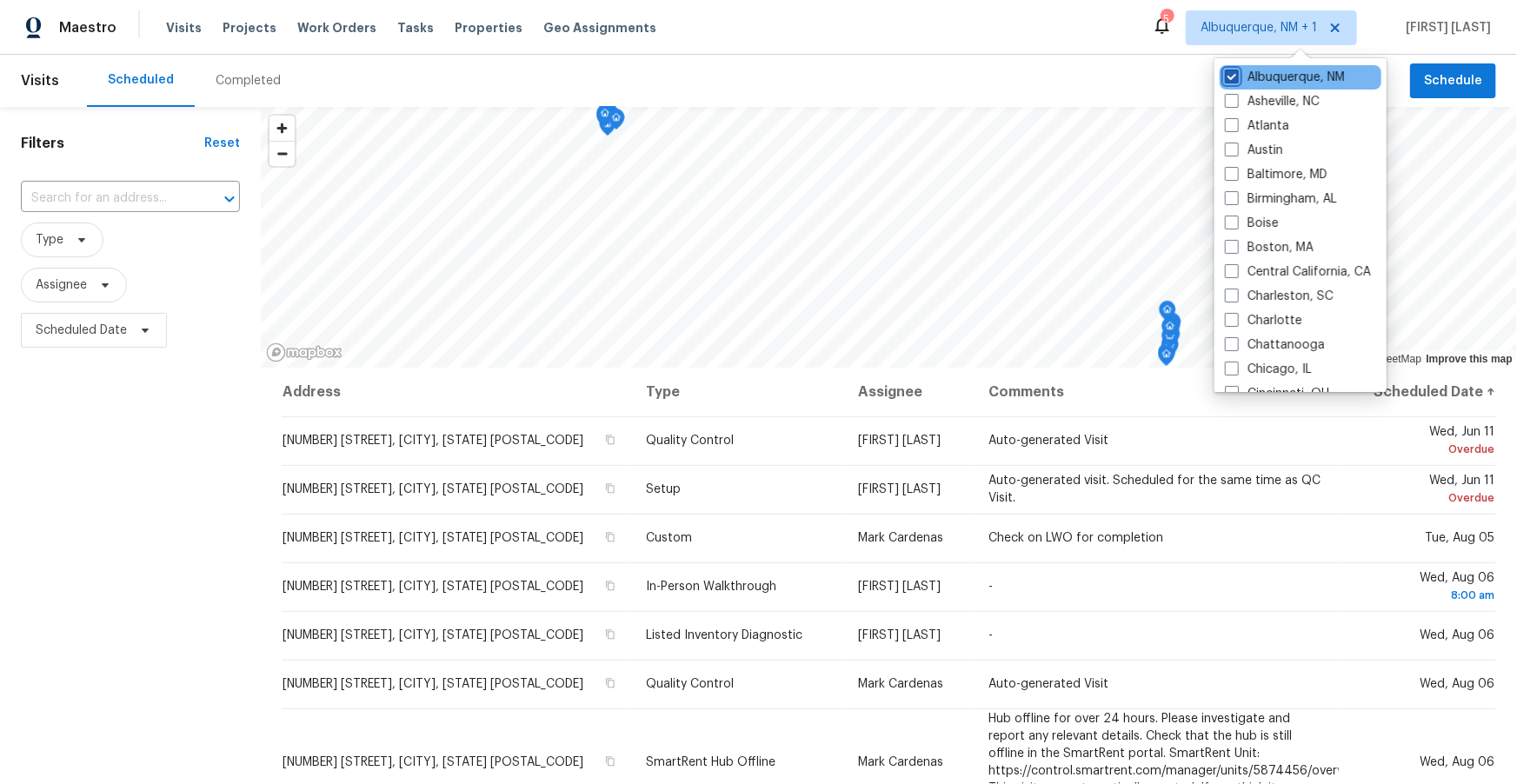 click on "Albuquerque, NM" at bounding box center (1230, 74) 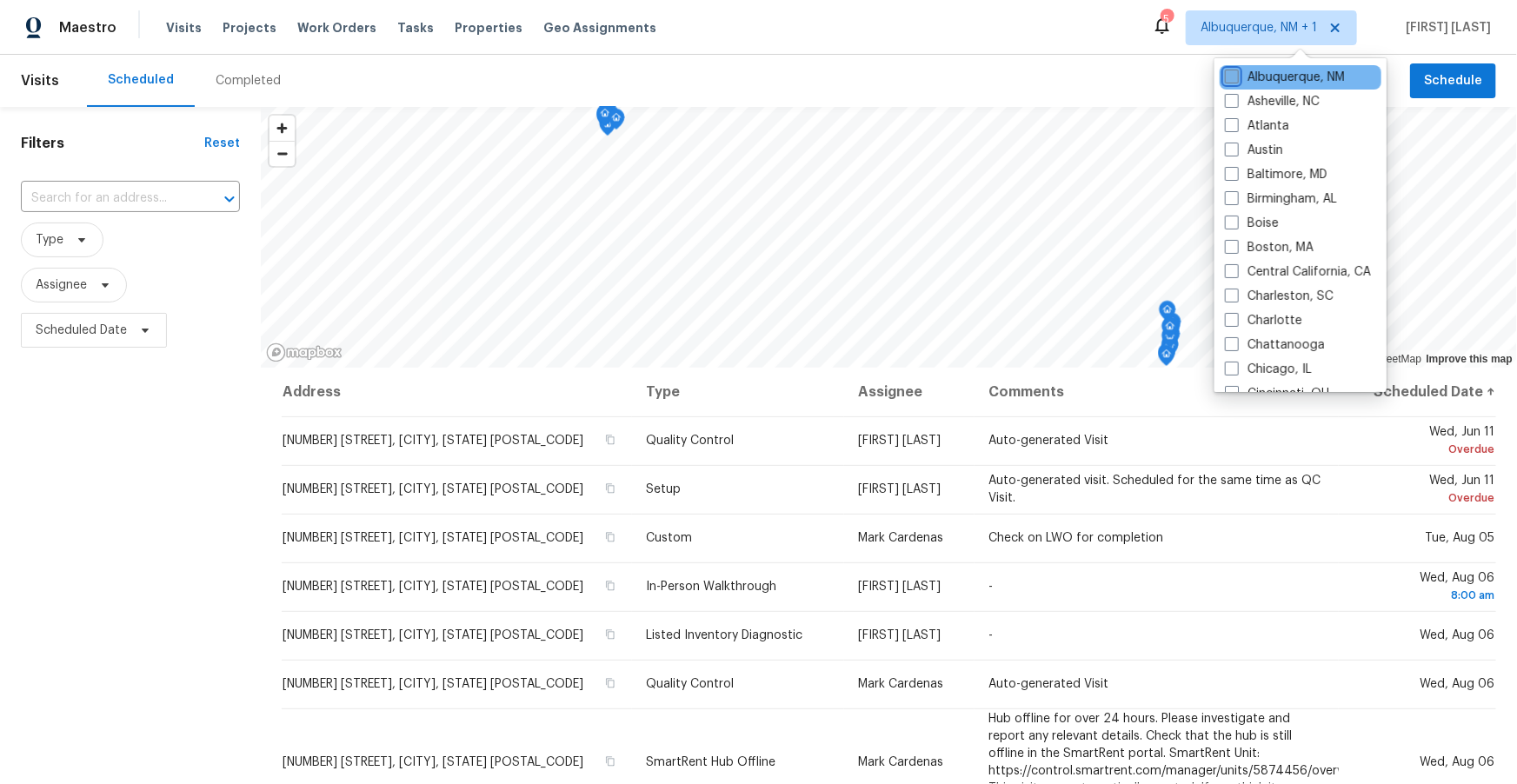 checkbox on "false" 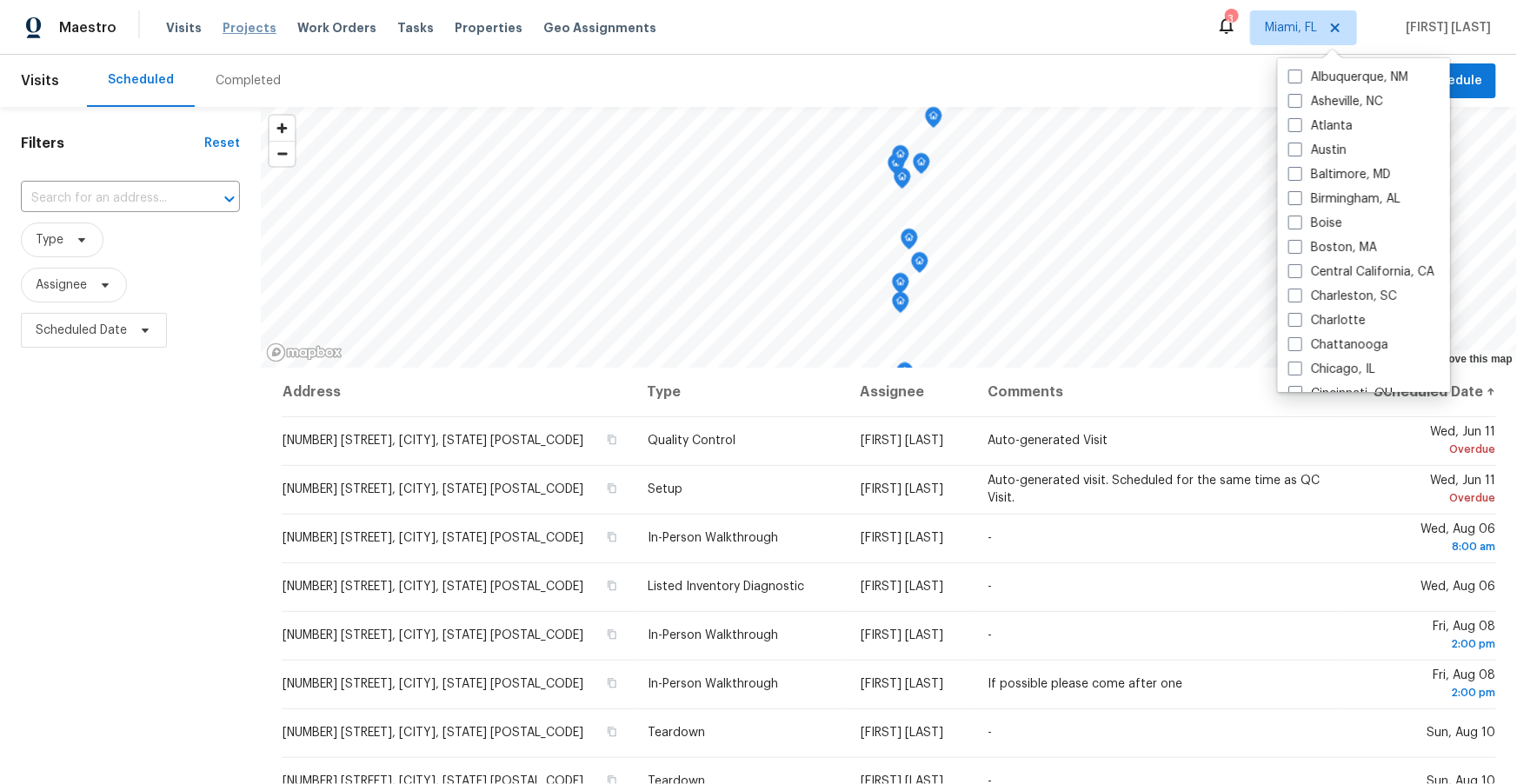 click on "Projects" at bounding box center [250, 28] 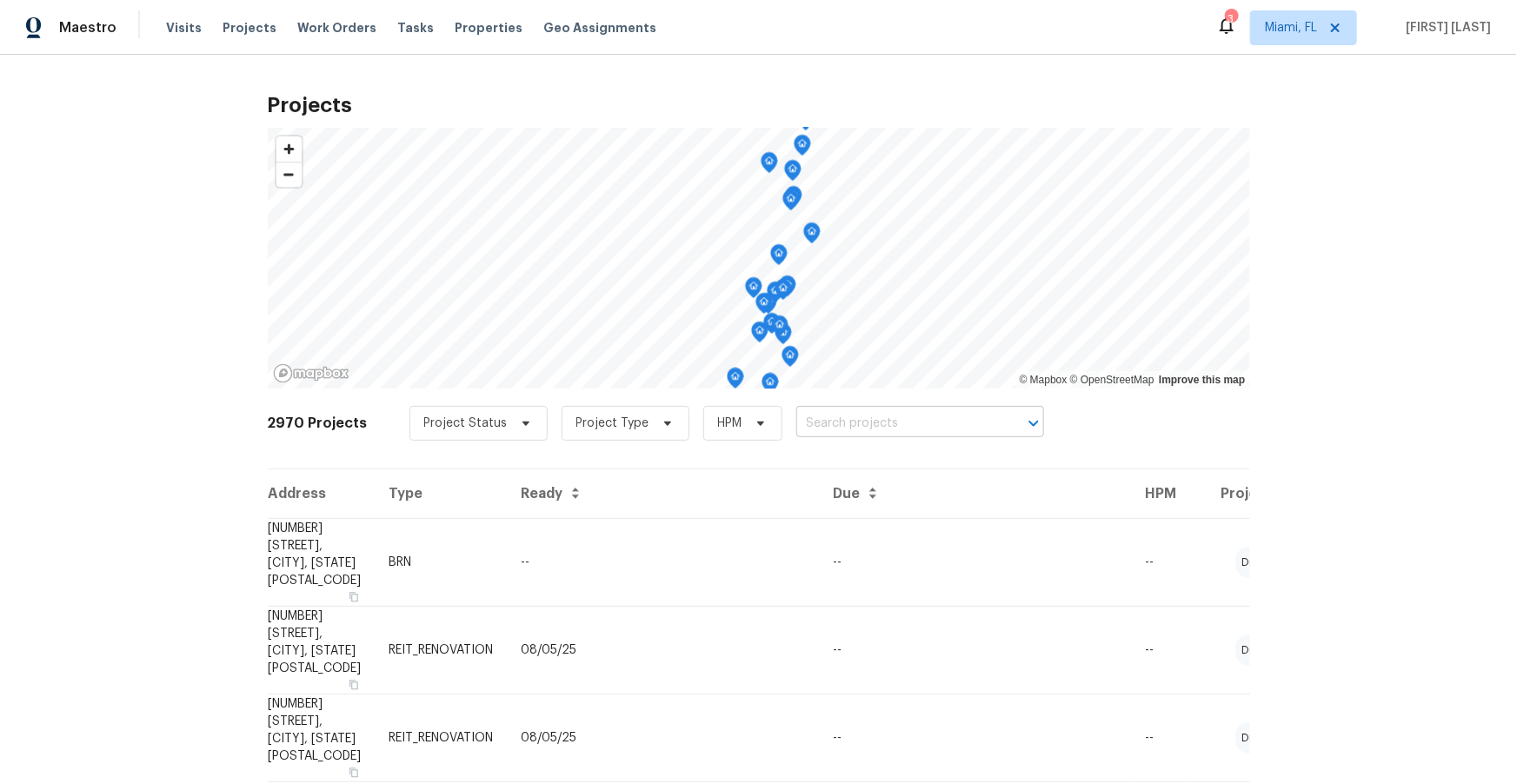 click at bounding box center [895, 423] 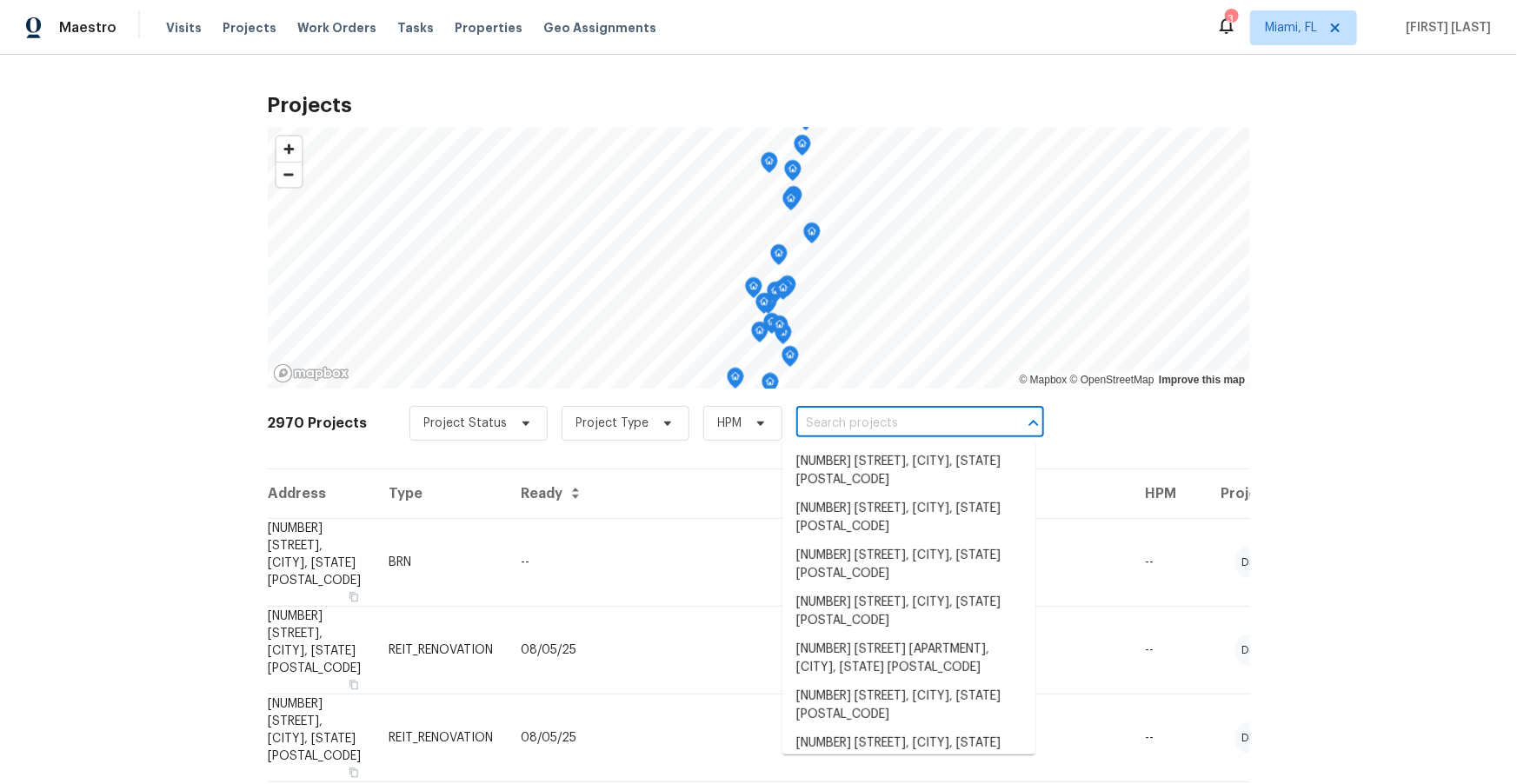 paste on "8601 NW 27th Place, Sunrise, FL 33322" 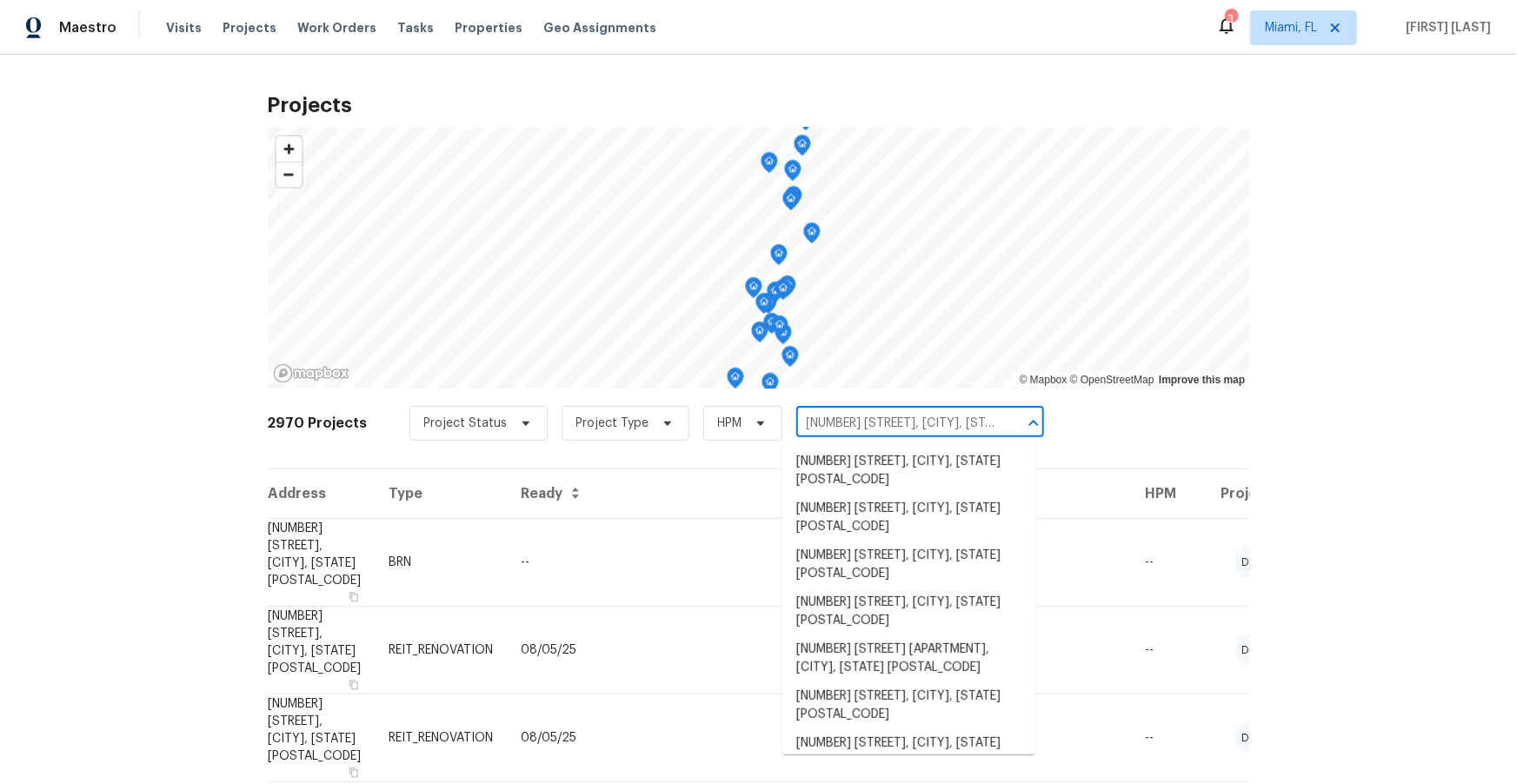 scroll, scrollTop: 0, scrollLeft: 26, axis: horizontal 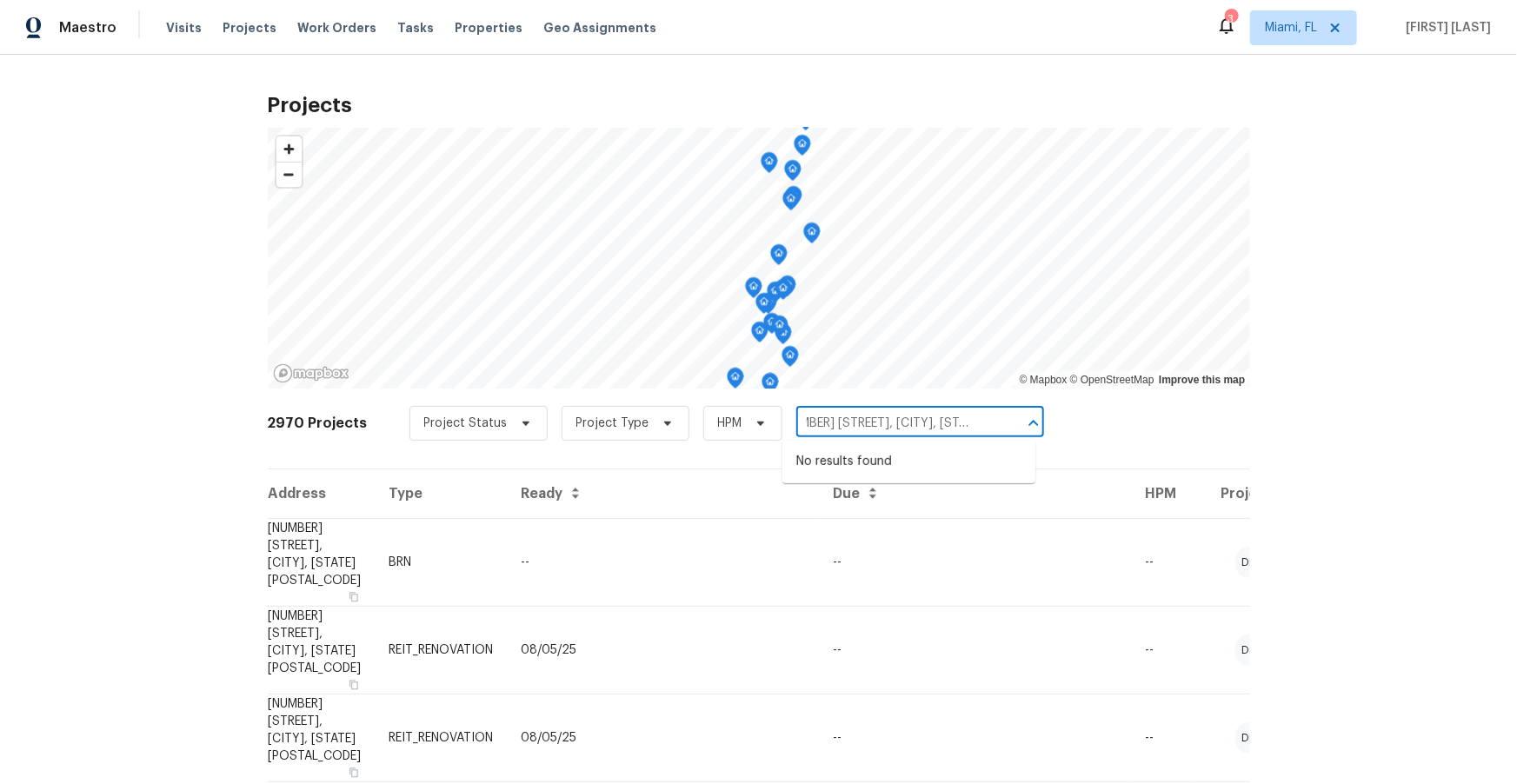 drag, startPoint x: 849, startPoint y: 421, endPoint x: 991, endPoint y: 422, distance: 142.00352 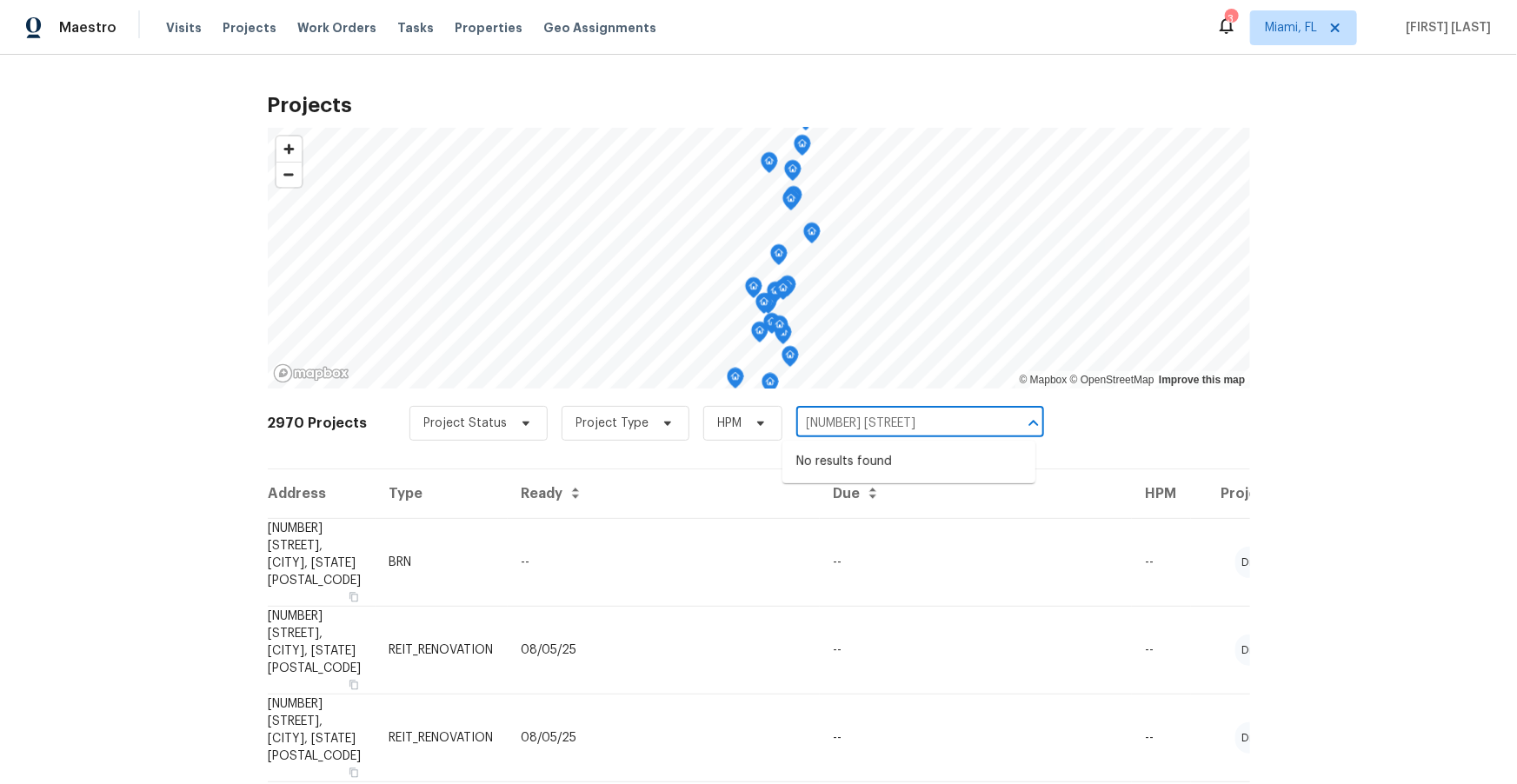 scroll, scrollTop: 0, scrollLeft: 0, axis: both 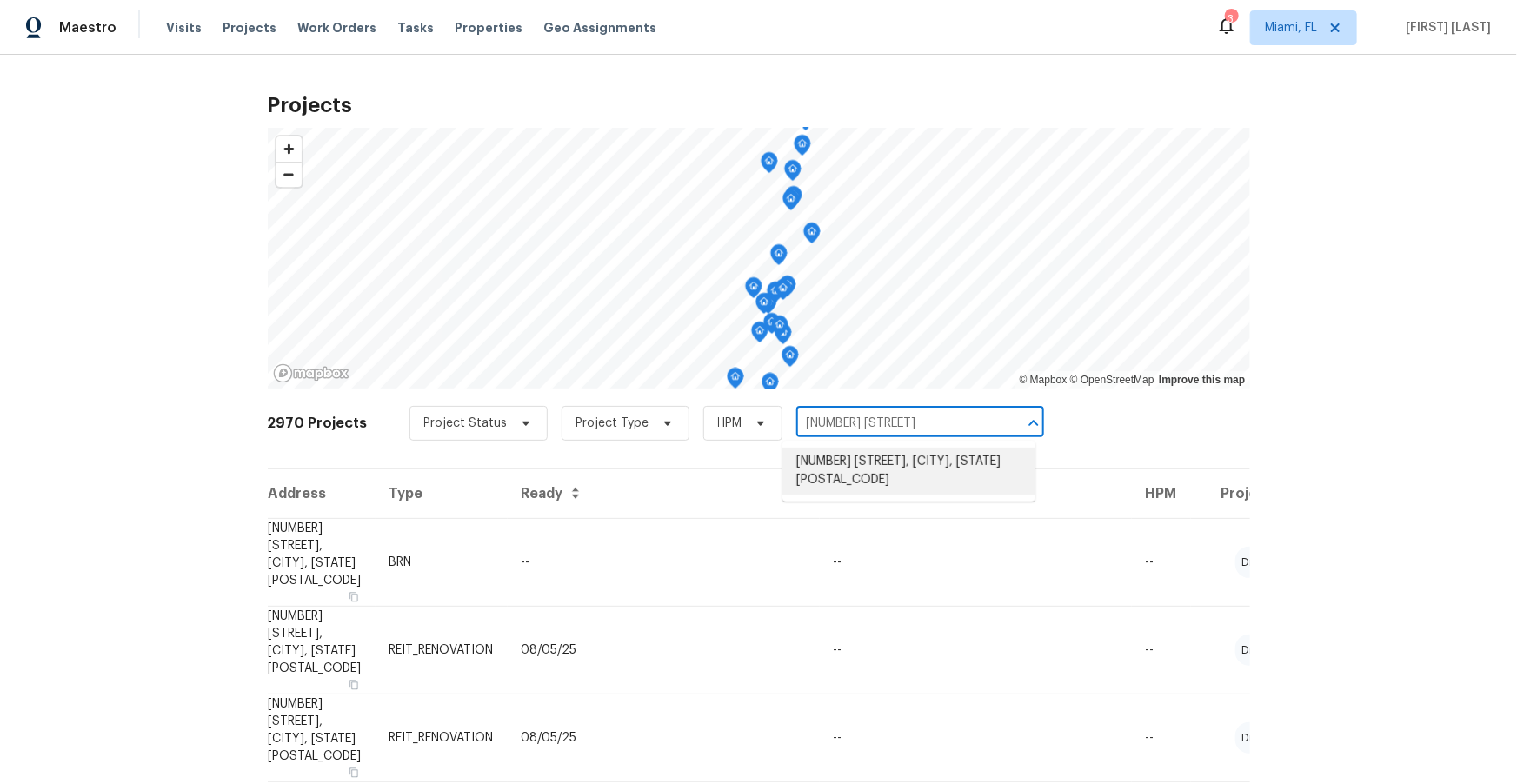 click on "[NUMBER] [STREET], [CITY], [STATE] [POSTAL_CODE]" at bounding box center [908, 471] 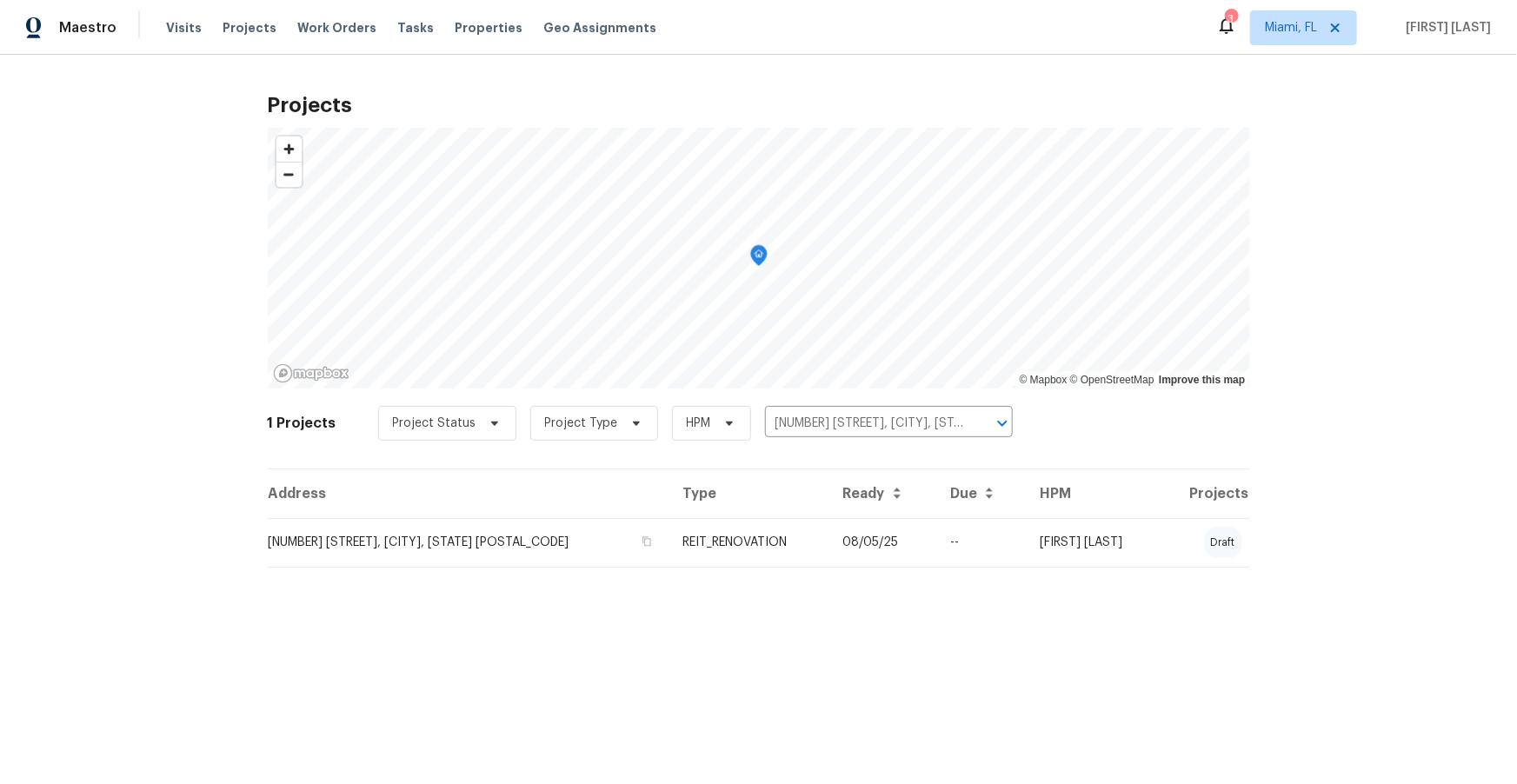 click on "[NUMBER] [STREET], [CITY], [STATE] [POSTAL_CODE]" at bounding box center [469, 542] 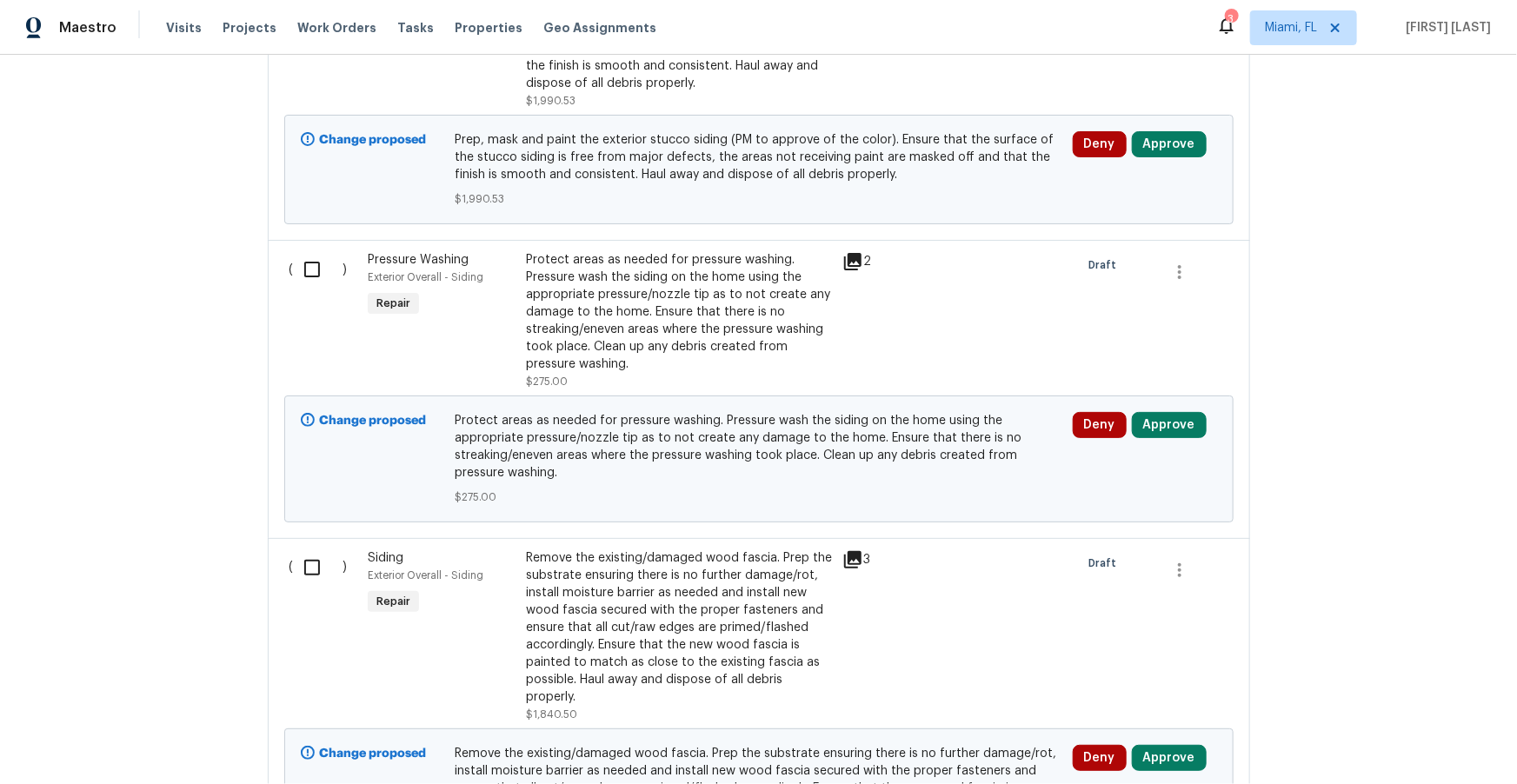 scroll, scrollTop: 0, scrollLeft: 0, axis: both 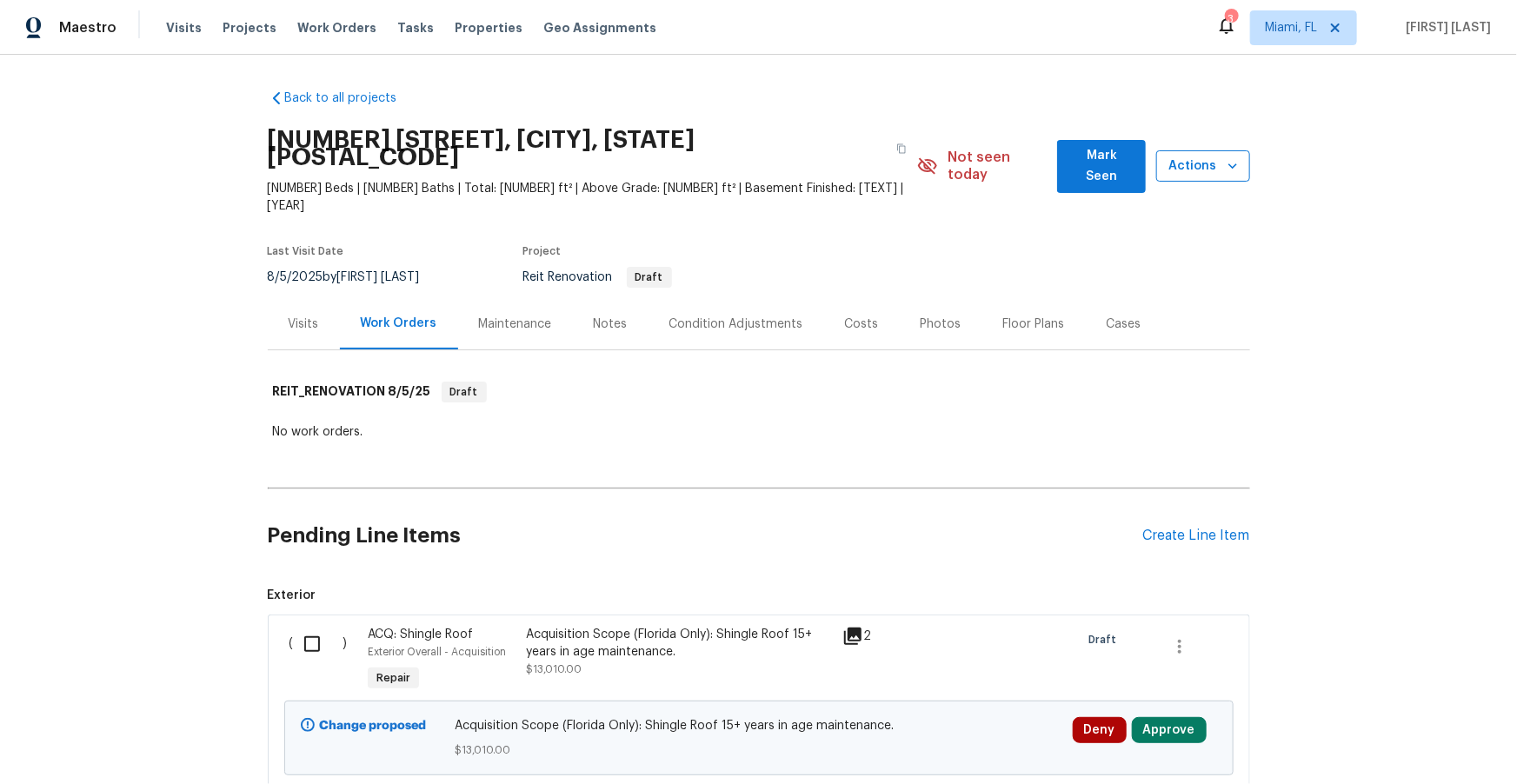 click 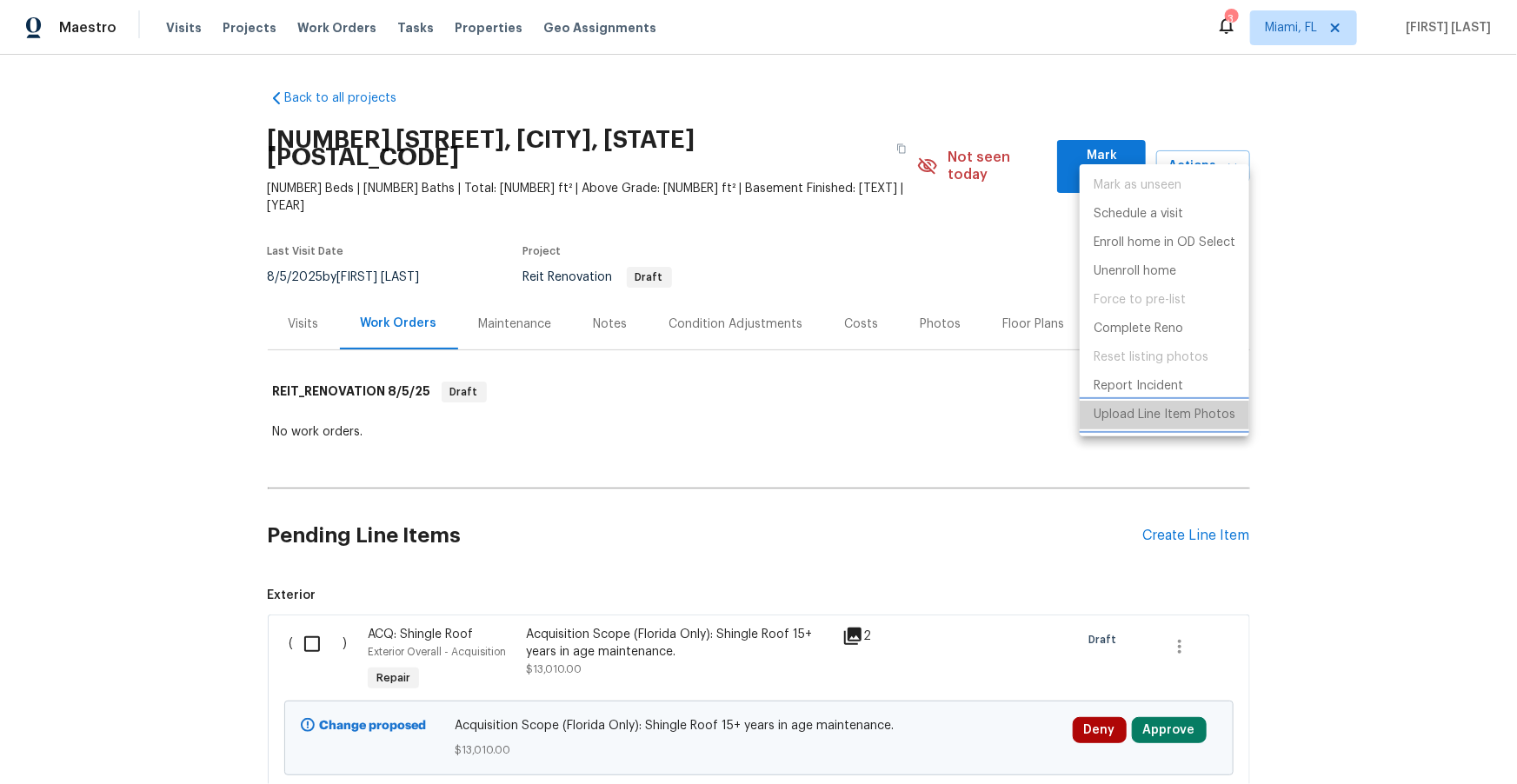 click on "Upload Line Item Photos" at bounding box center (1164, 415) 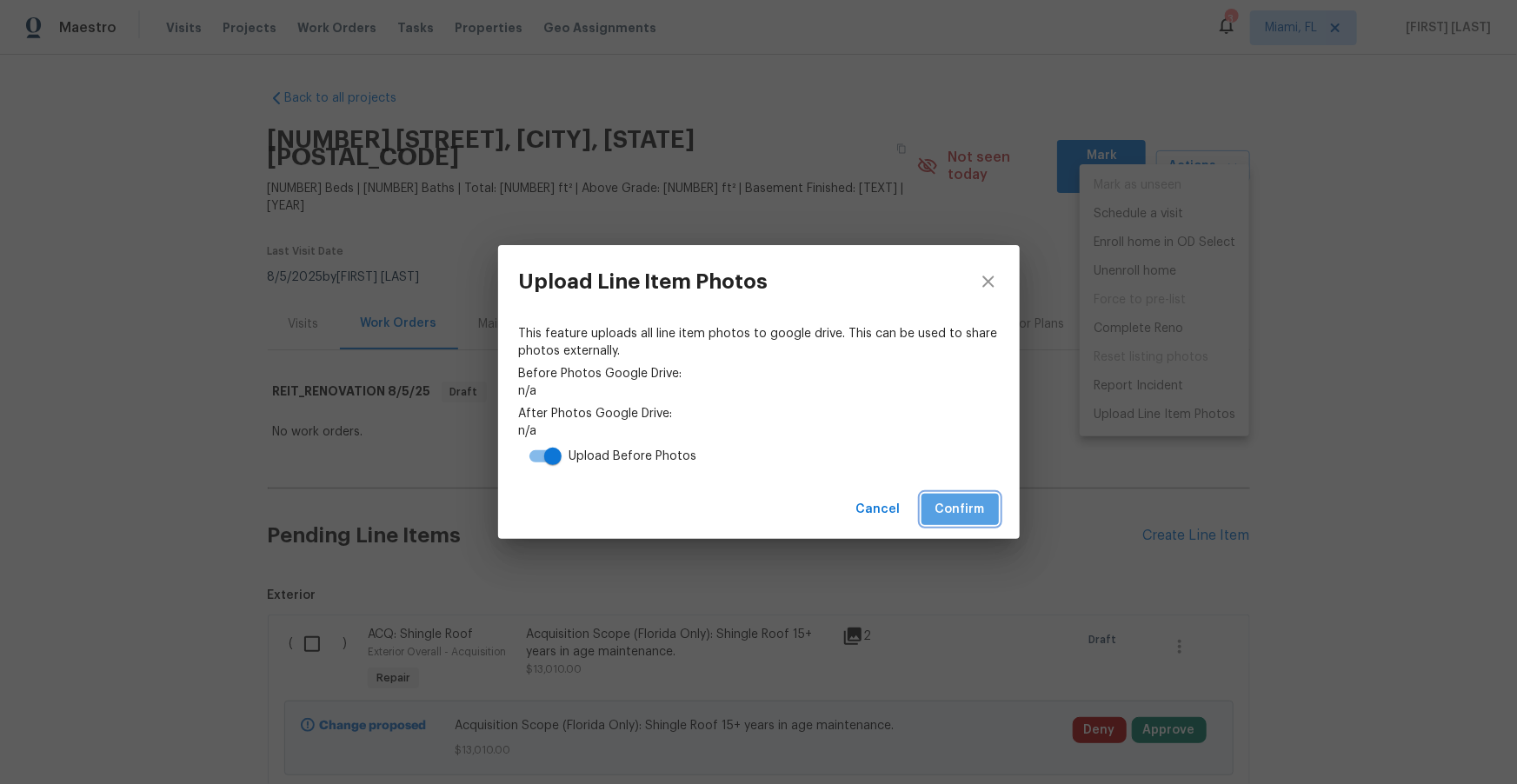 click on "Confirm" at bounding box center [960, 509] 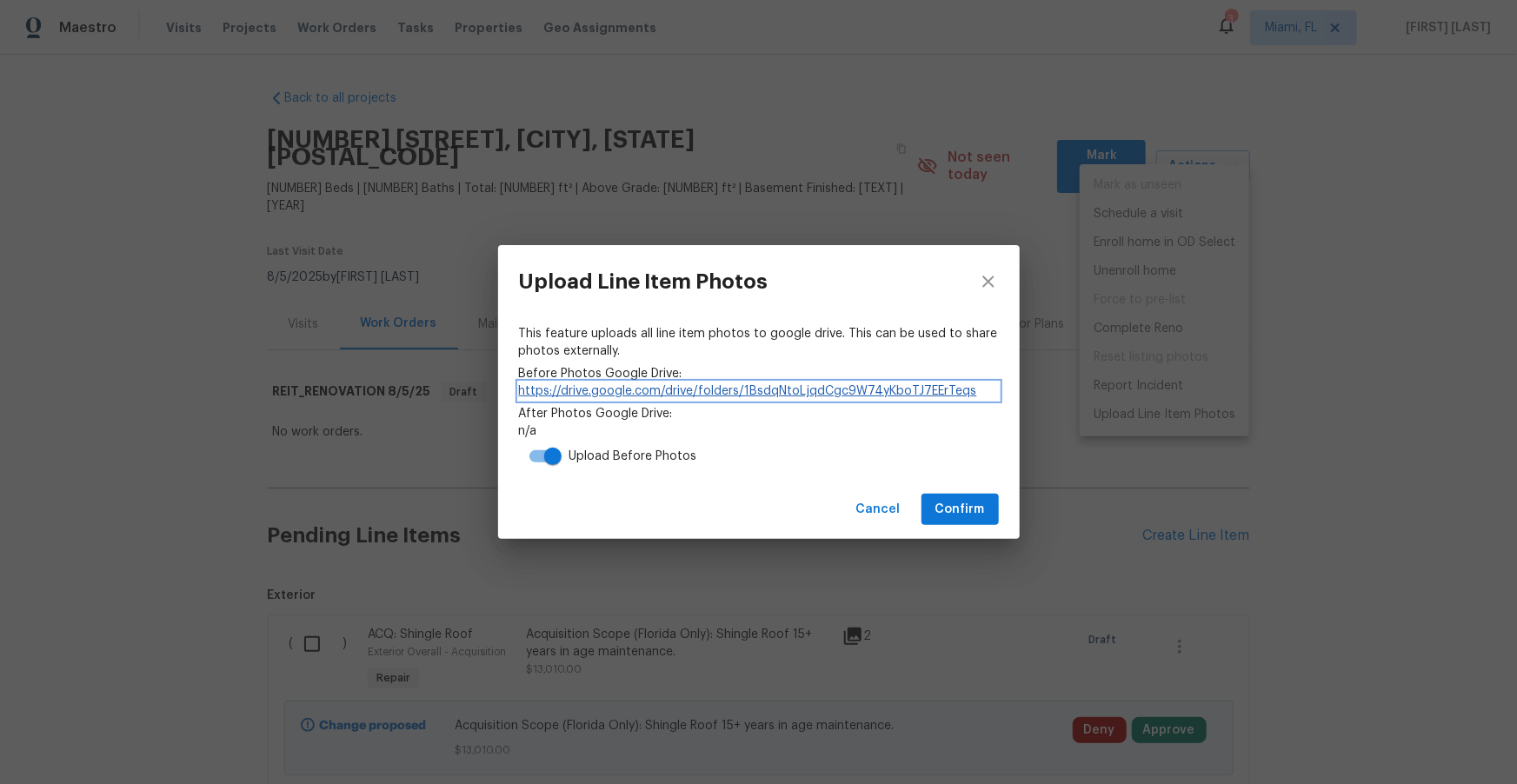 click on "https://drive.google.com/drive/folders/1BsdqNtoLjqdCgc9W74yKboTJ7EErTeqs" at bounding box center (759, 391) 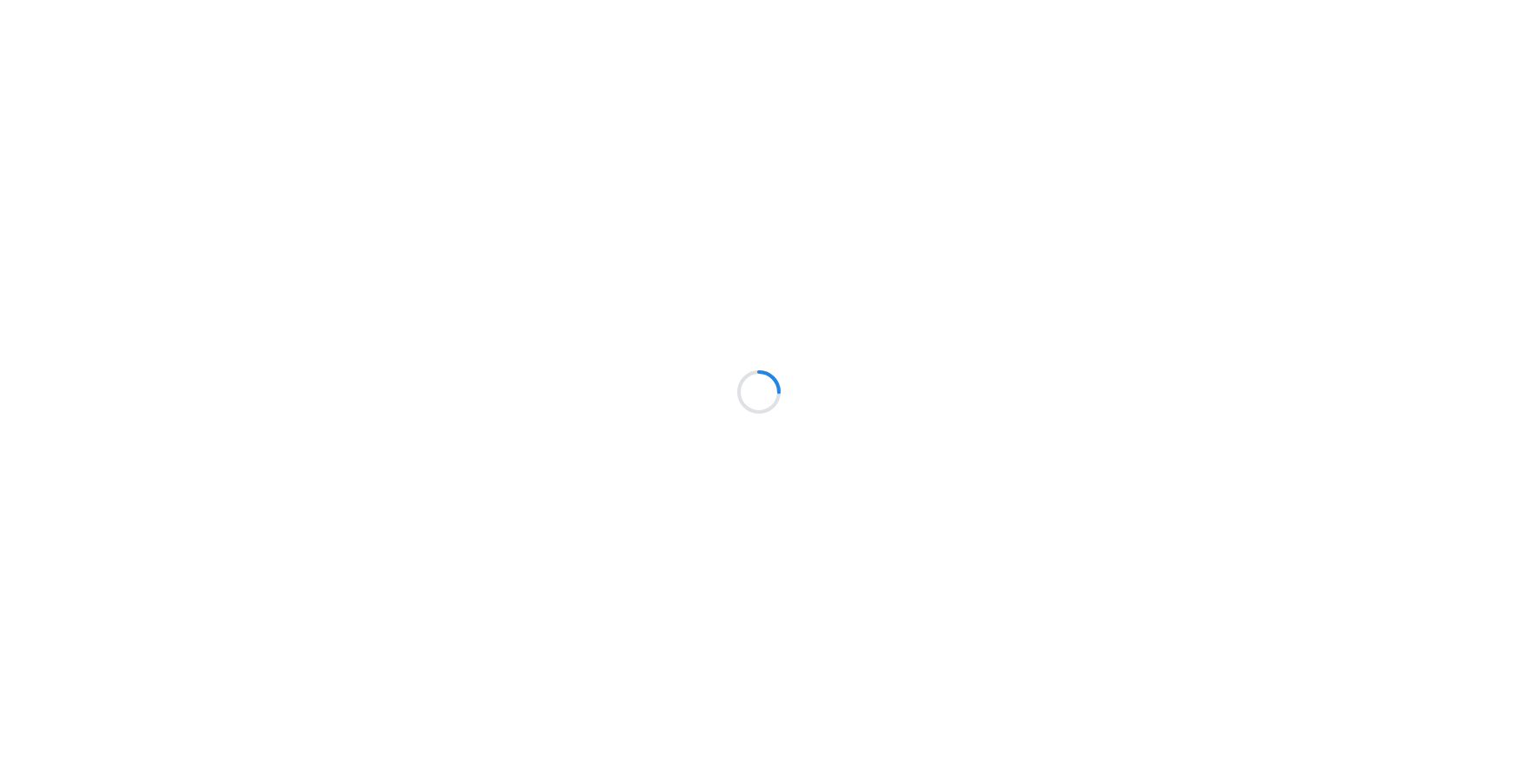 scroll, scrollTop: 0, scrollLeft: 0, axis: both 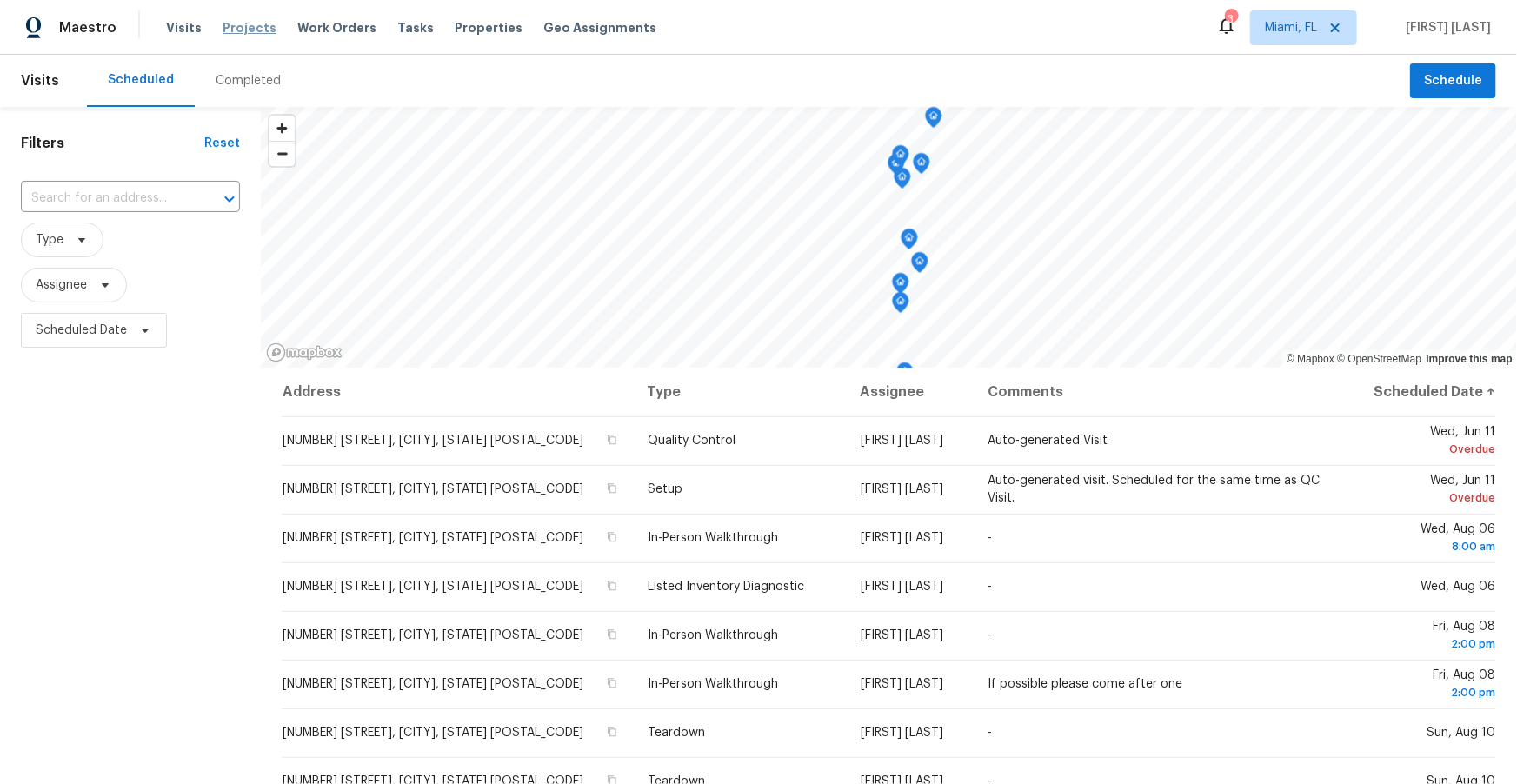 click on "Projects" at bounding box center (250, 28) 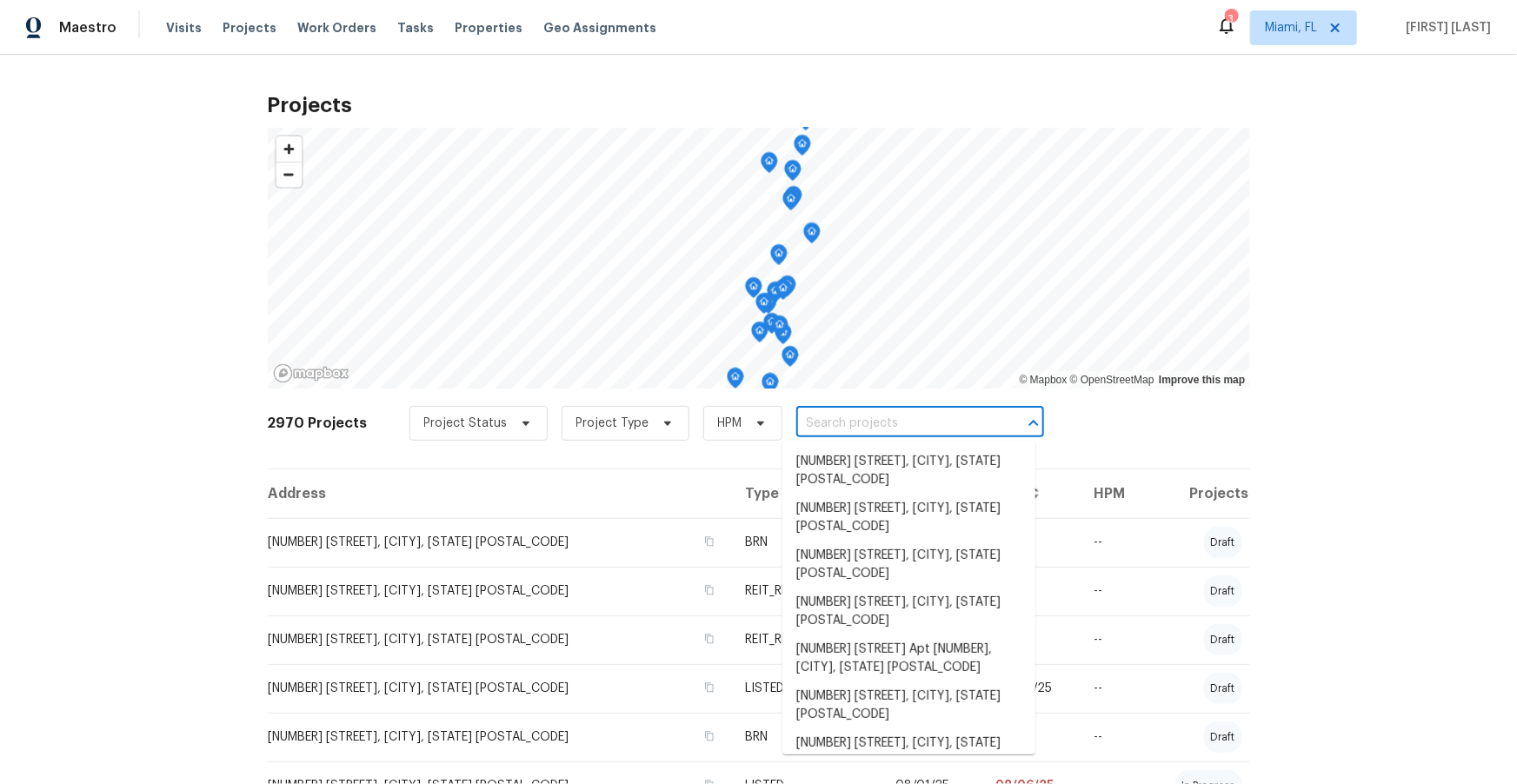 click at bounding box center (895, 423) 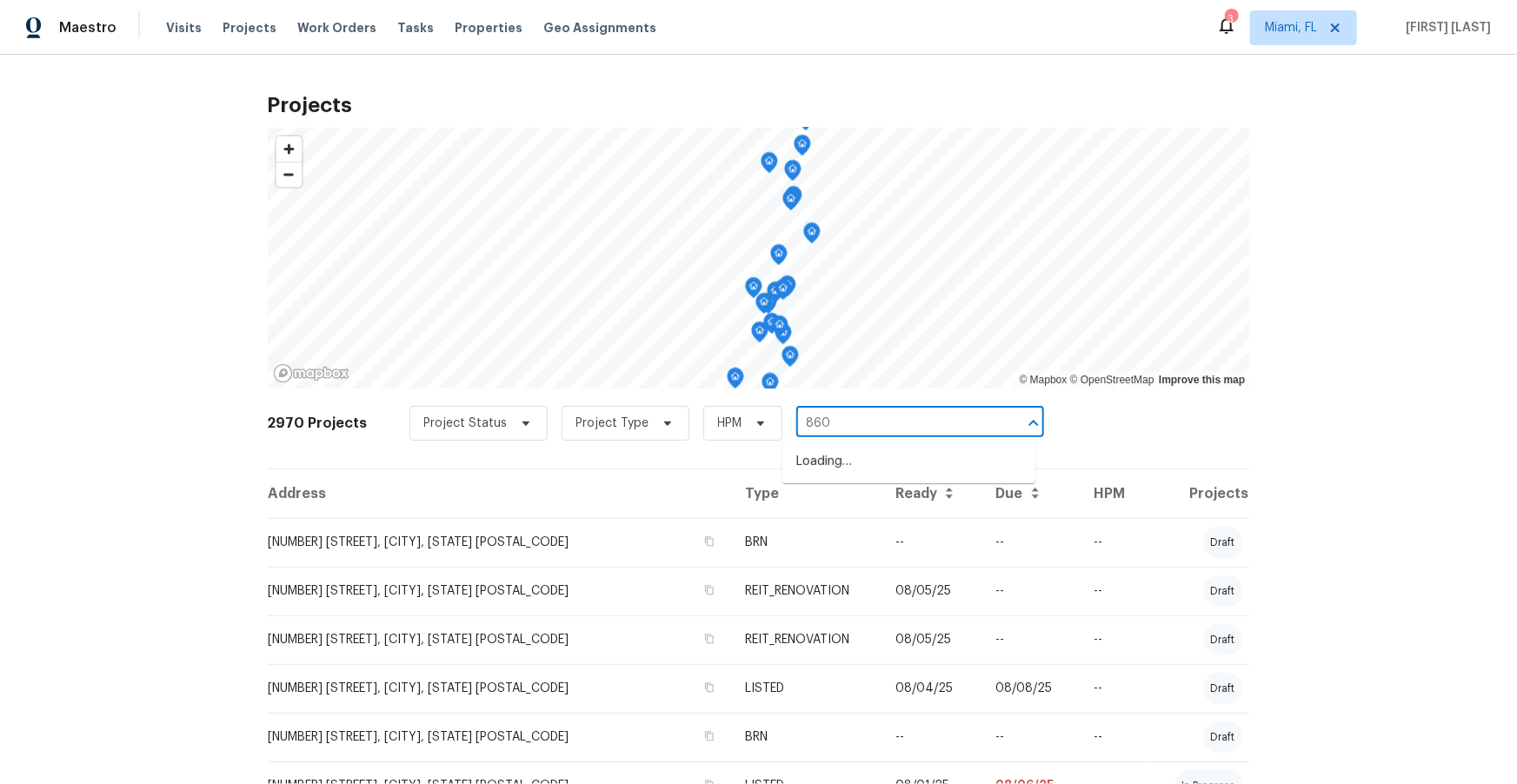 type on "8601" 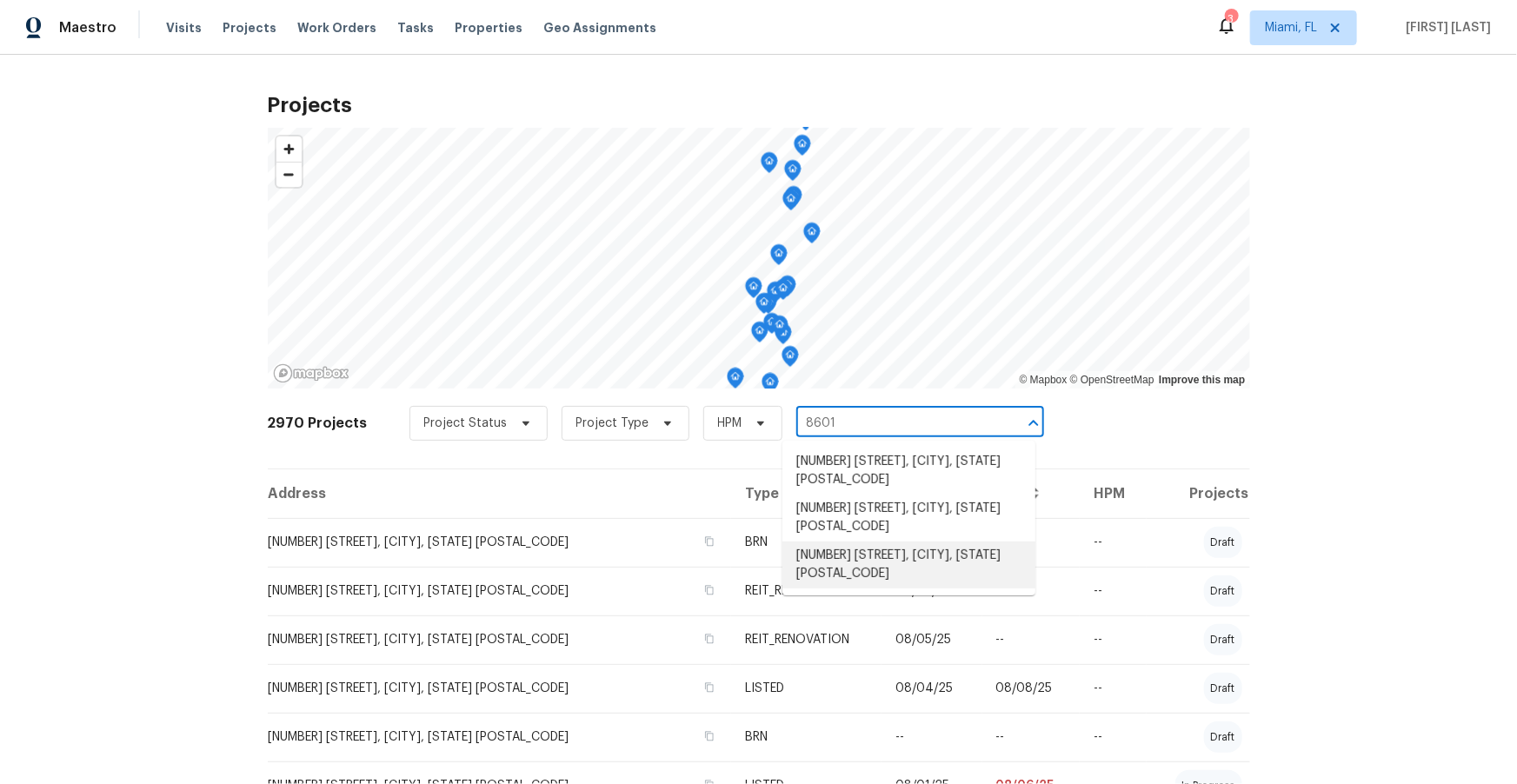 click on "[NUMBER] [STREET], [CITY], [STATE] [POSTAL_CODE]" at bounding box center (908, 565) 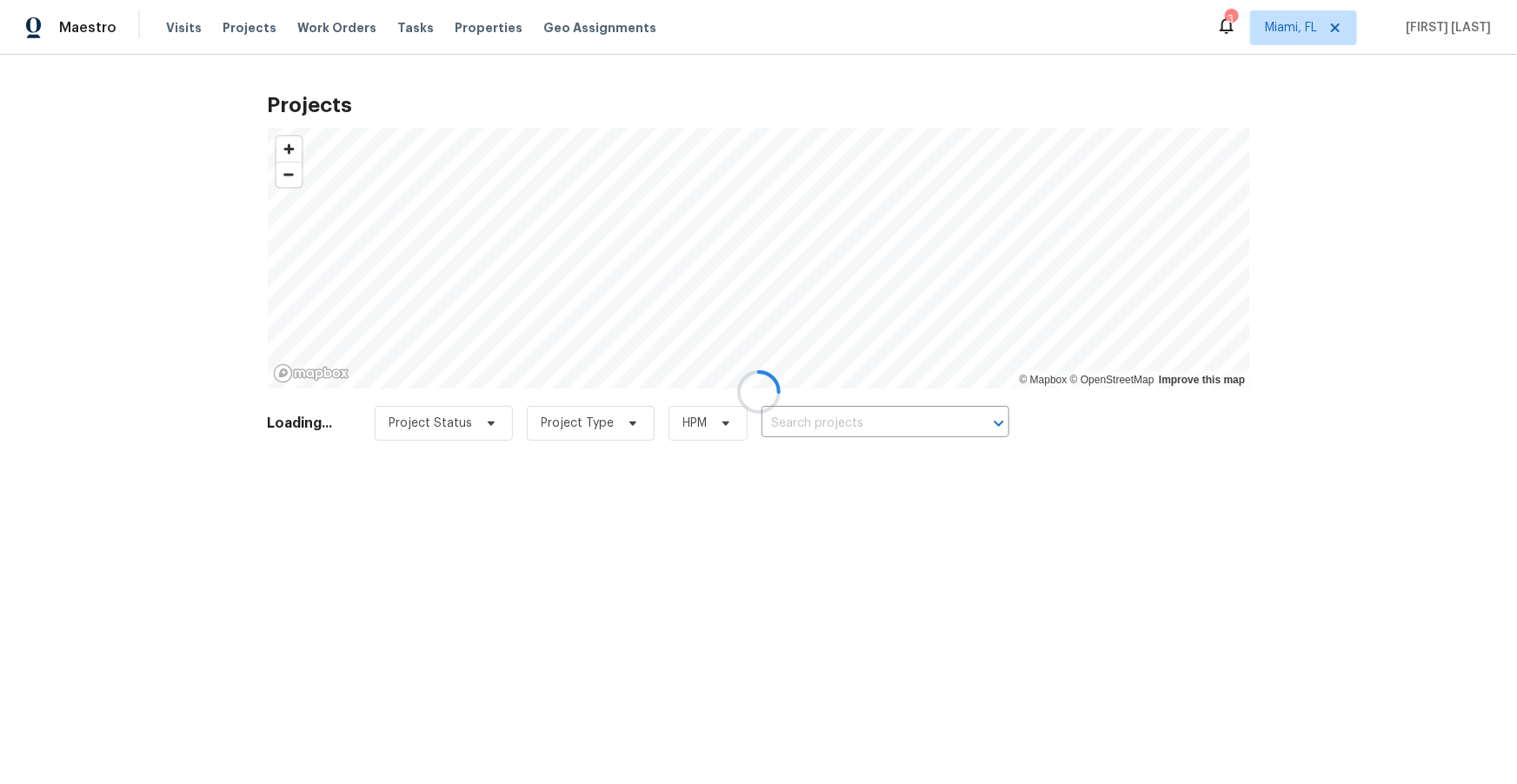 type on "[NUMBER] [STREET], [CITY], [STATE] [POSTAL_CODE]" 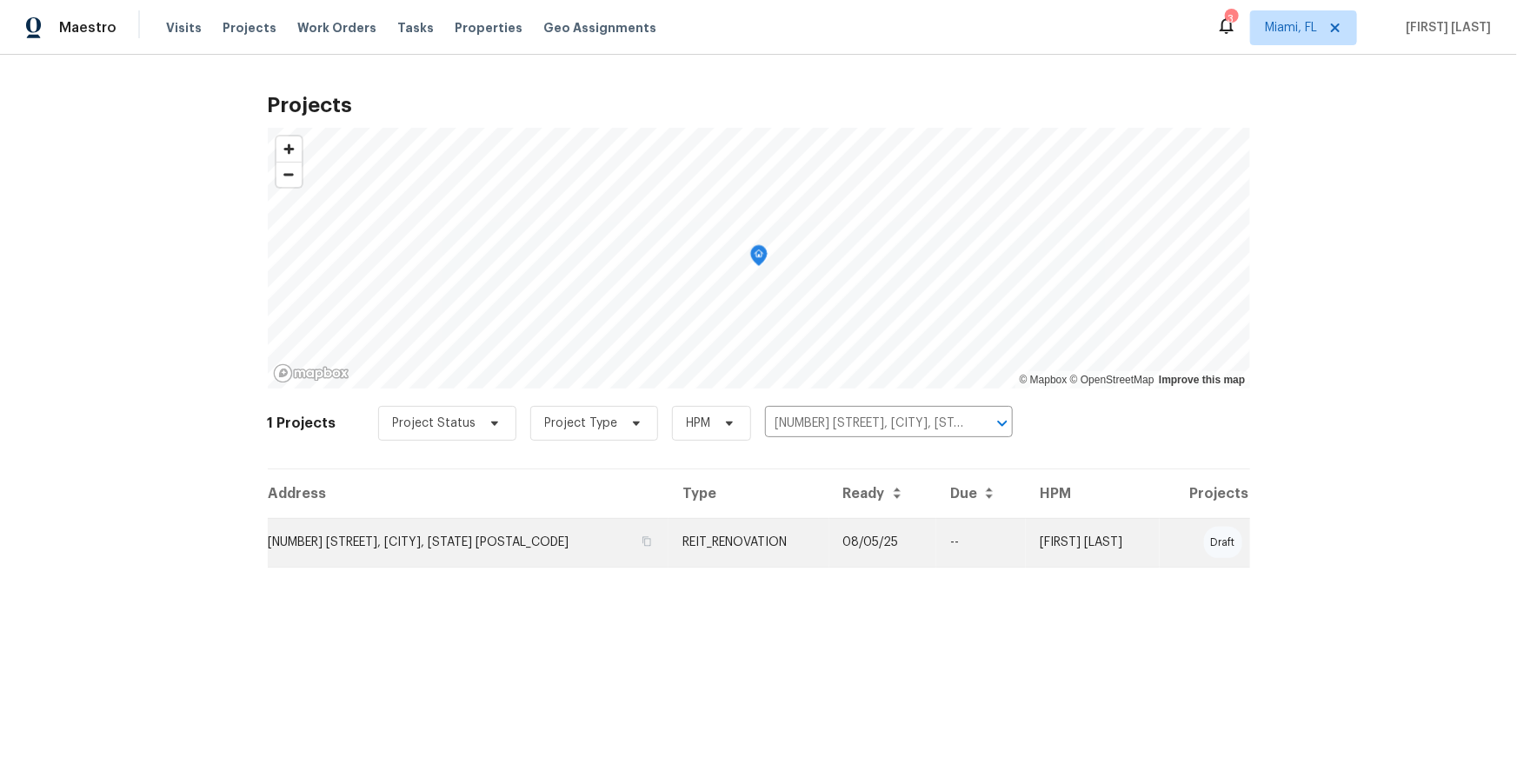 click on "[NUMBER] [STREET], [CITY], [STATE] [POSTAL_CODE]" at bounding box center (469, 542) 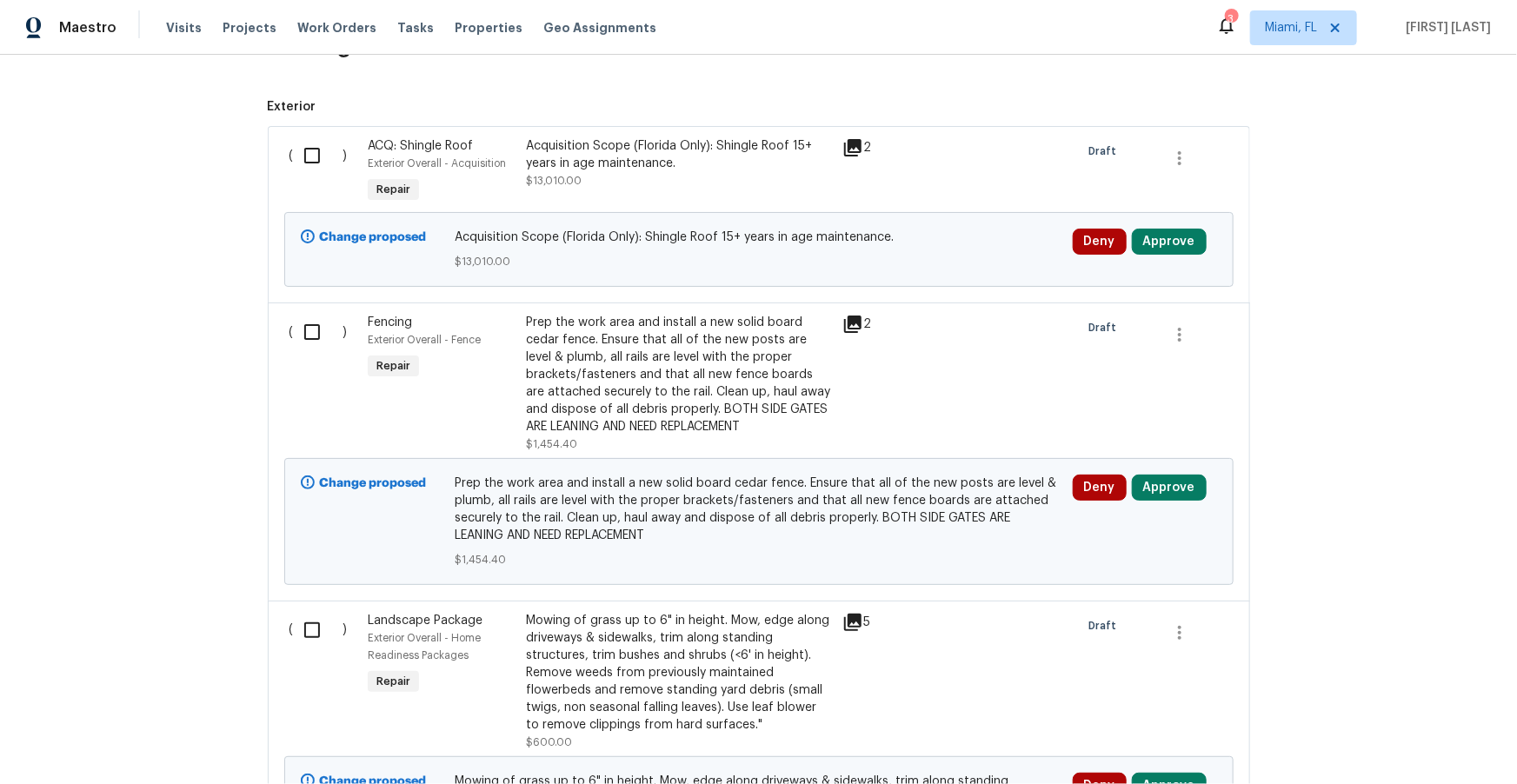 scroll, scrollTop: 474, scrollLeft: 0, axis: vertical 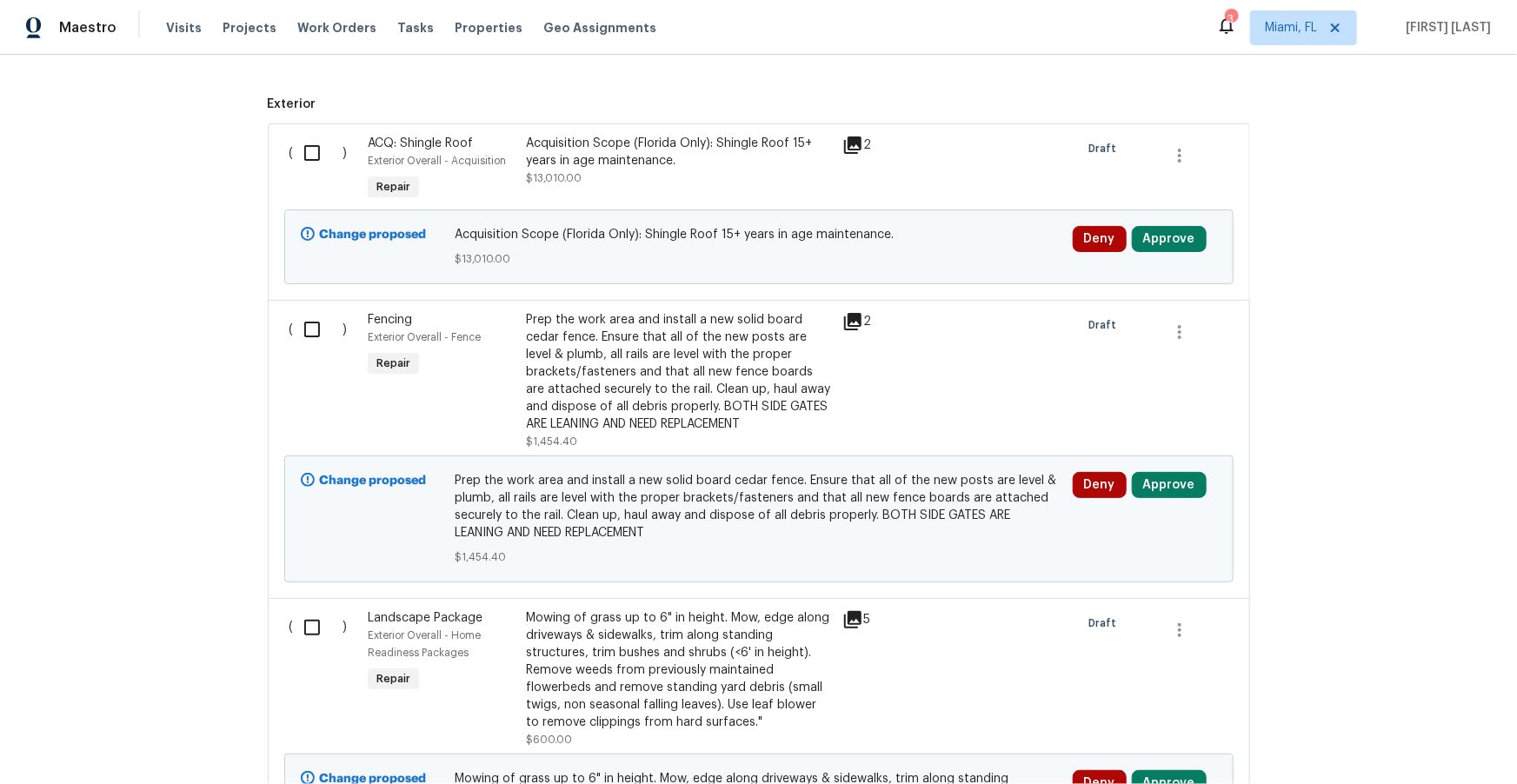 click 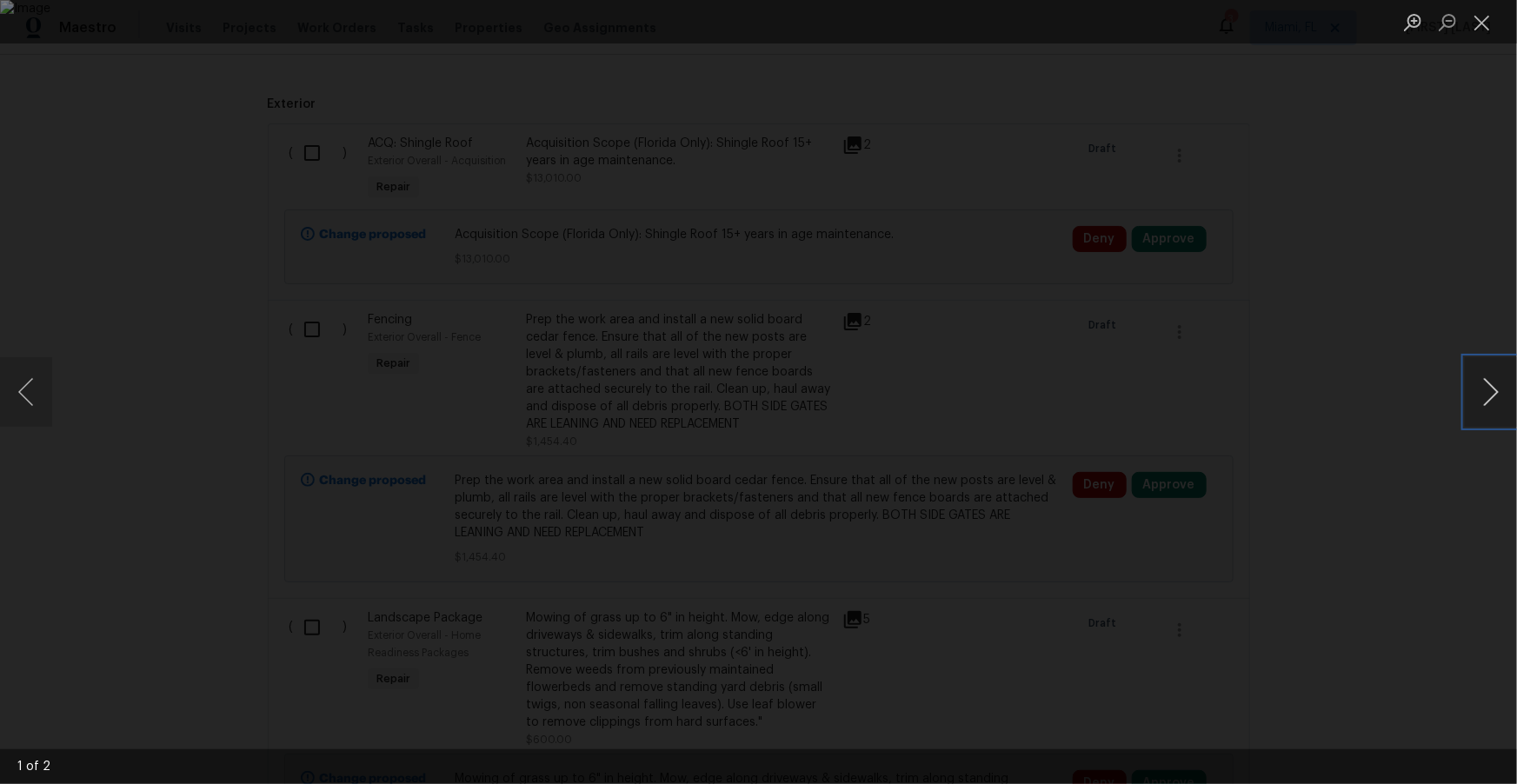 click at bounding box center [1491, 392] 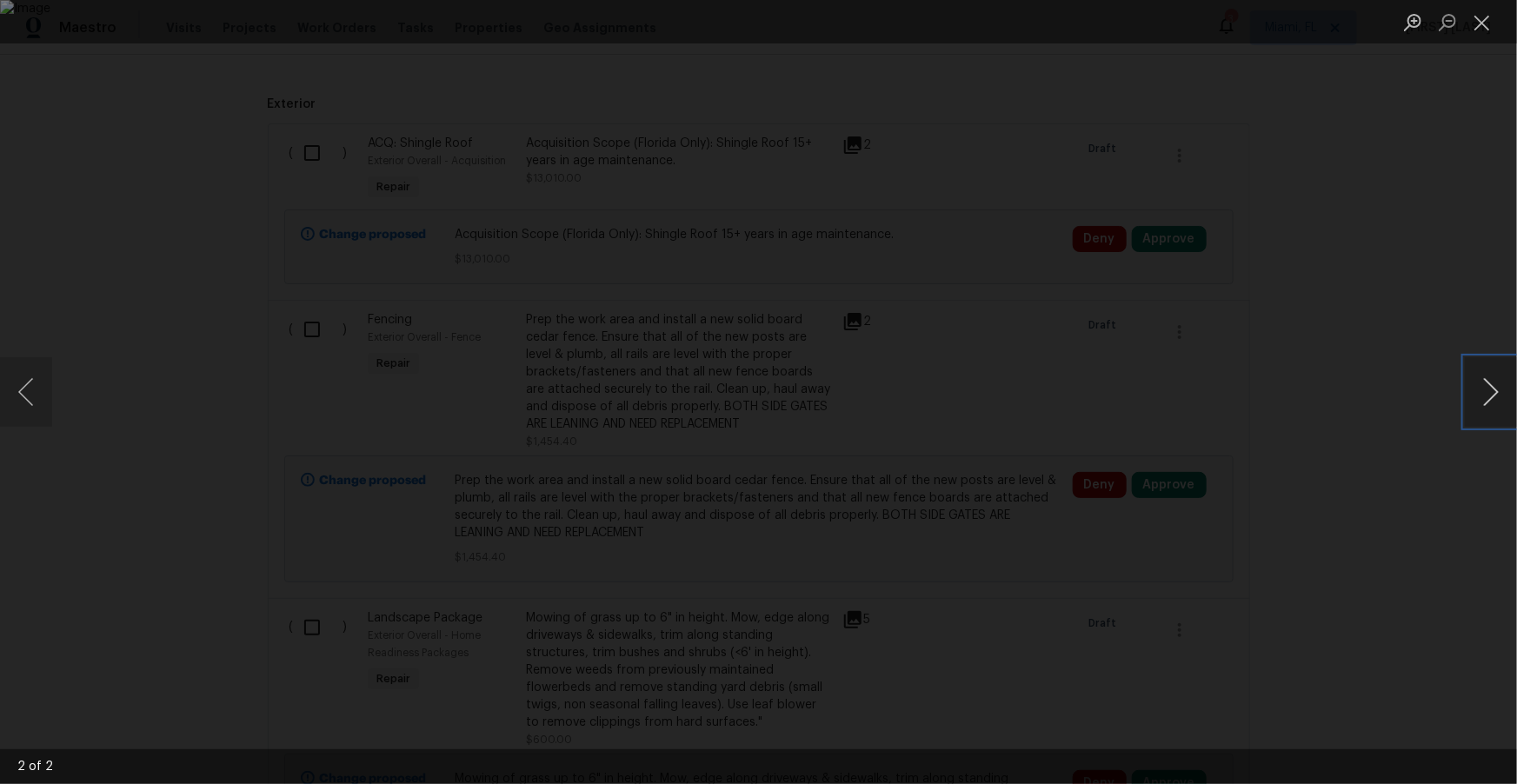 click at bounding box center [1491, 392] 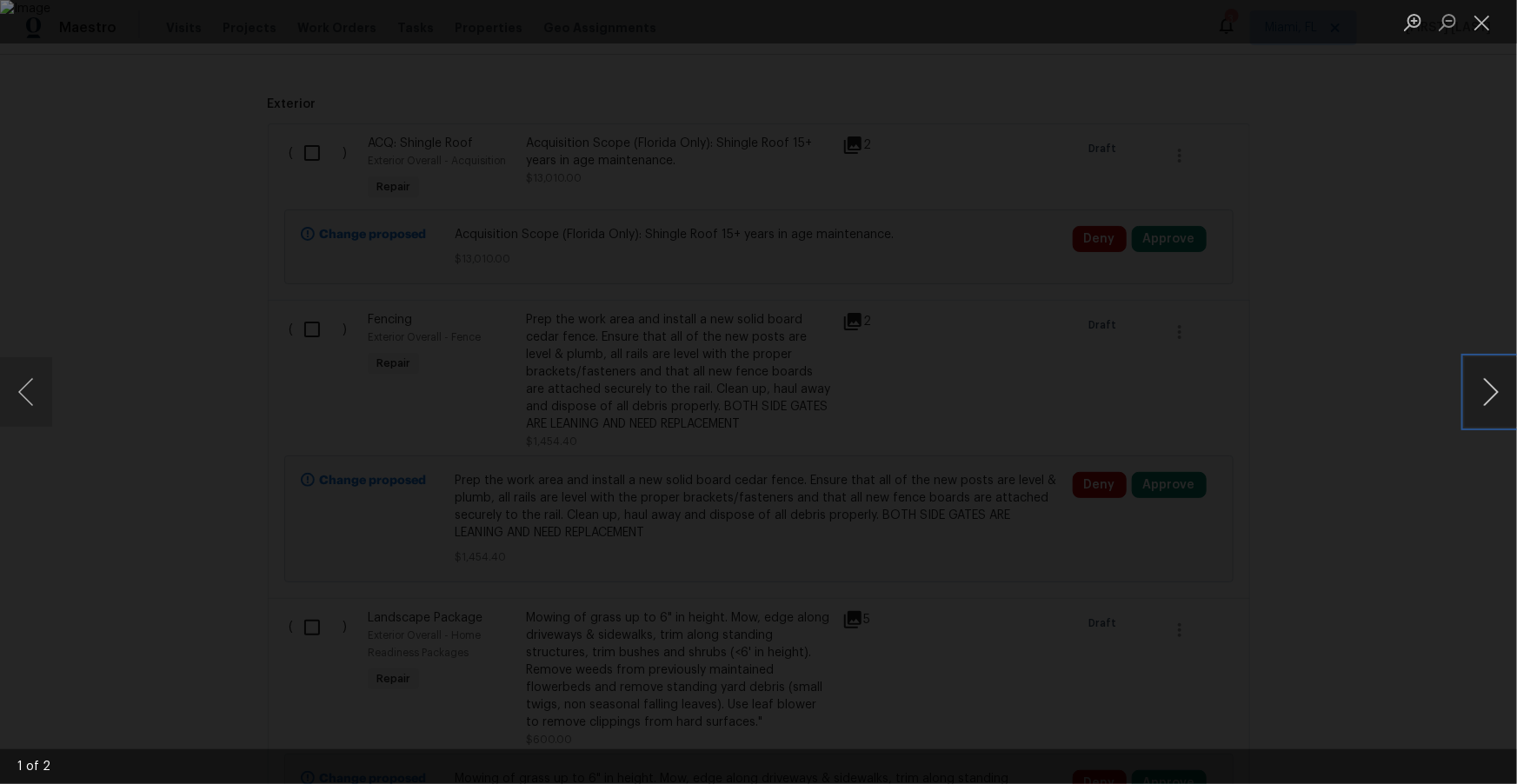 click at bounding box center (1491, 392) 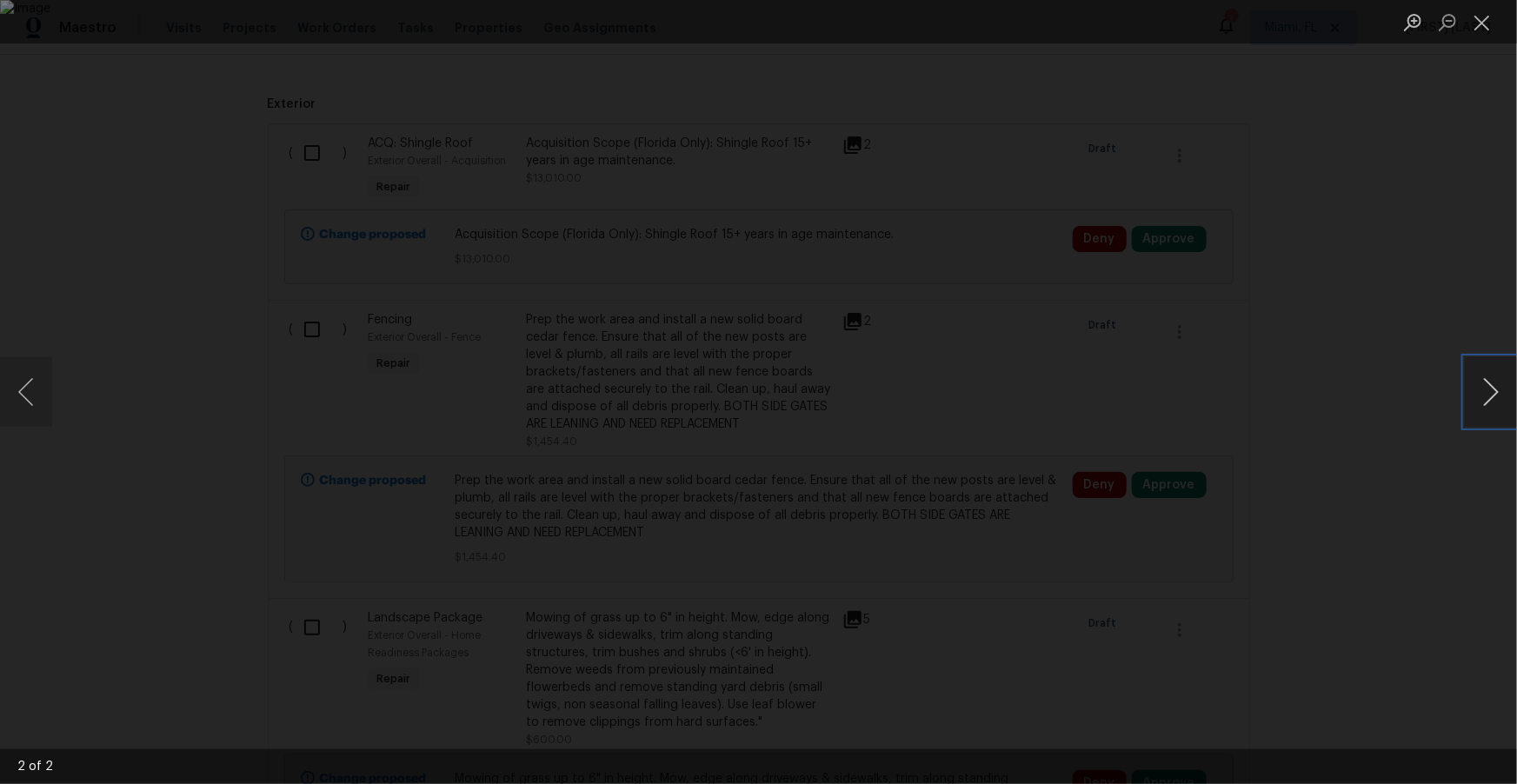 click at bounding box center [1491, 392] 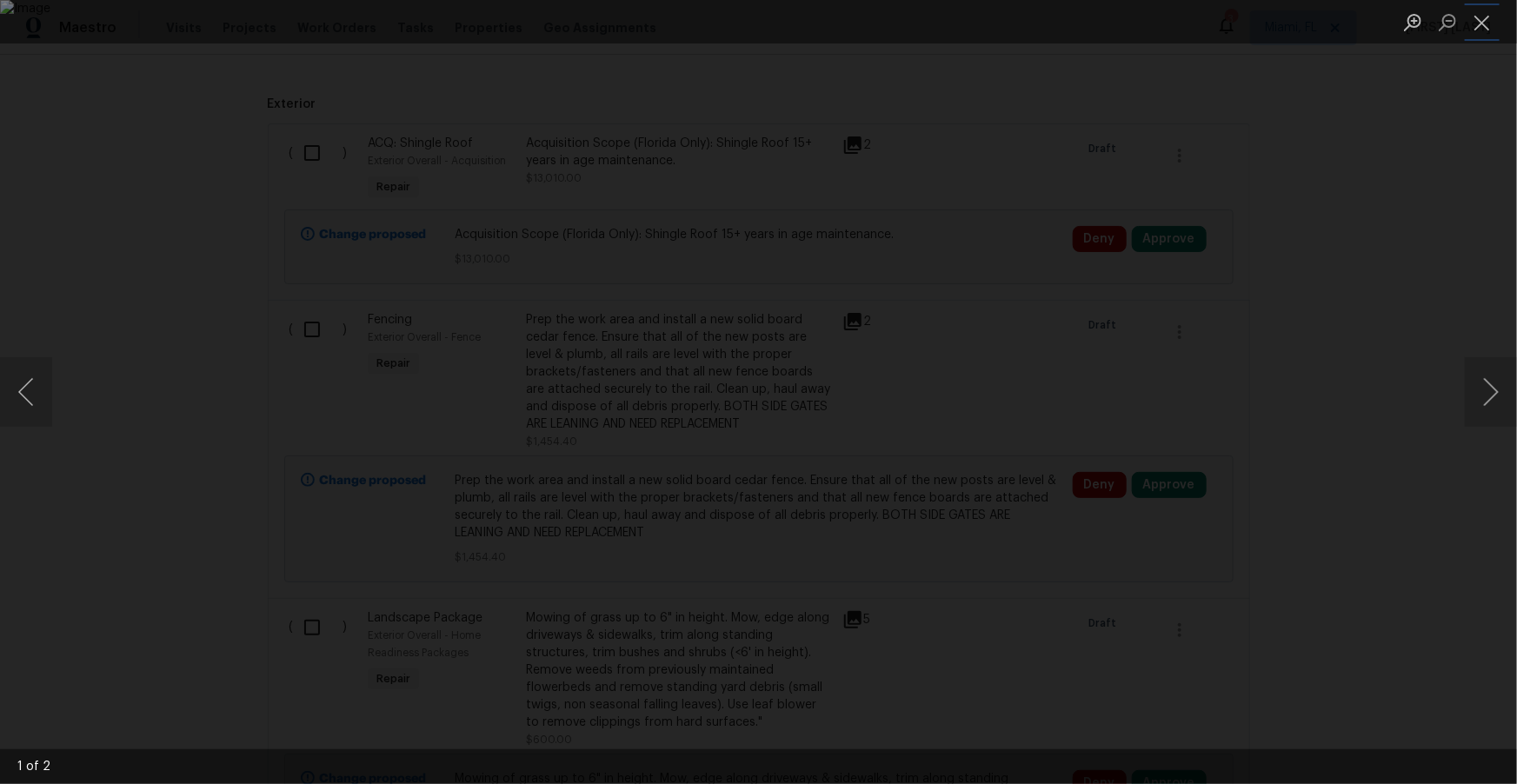 drag, startPoint x: 1481, startPoint y: 25, endPoint x: 1447, endPoint y: 75, distance: 60.46487 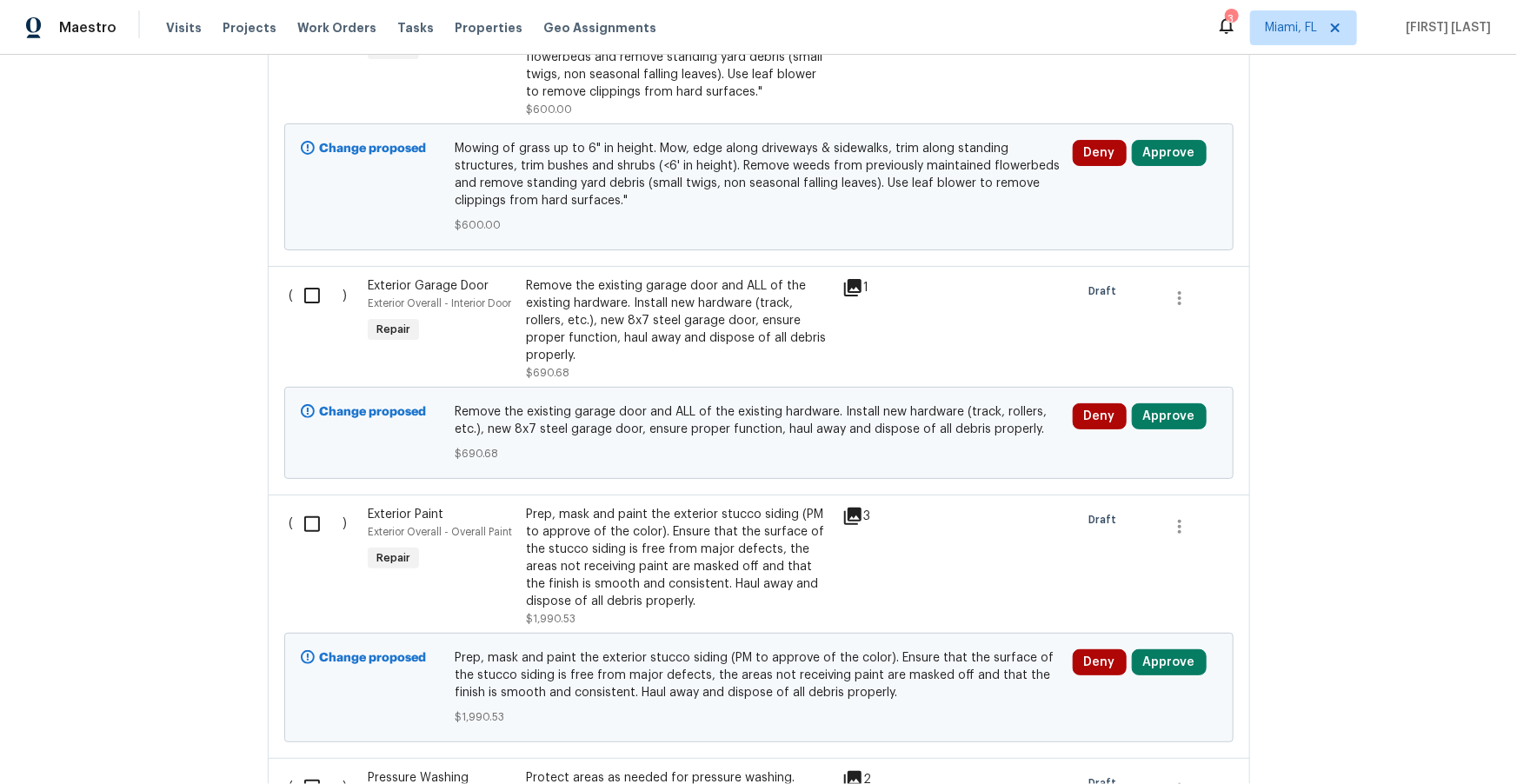scroll, scrollTop: 1123, scrollLeft: 0, axis: vertical 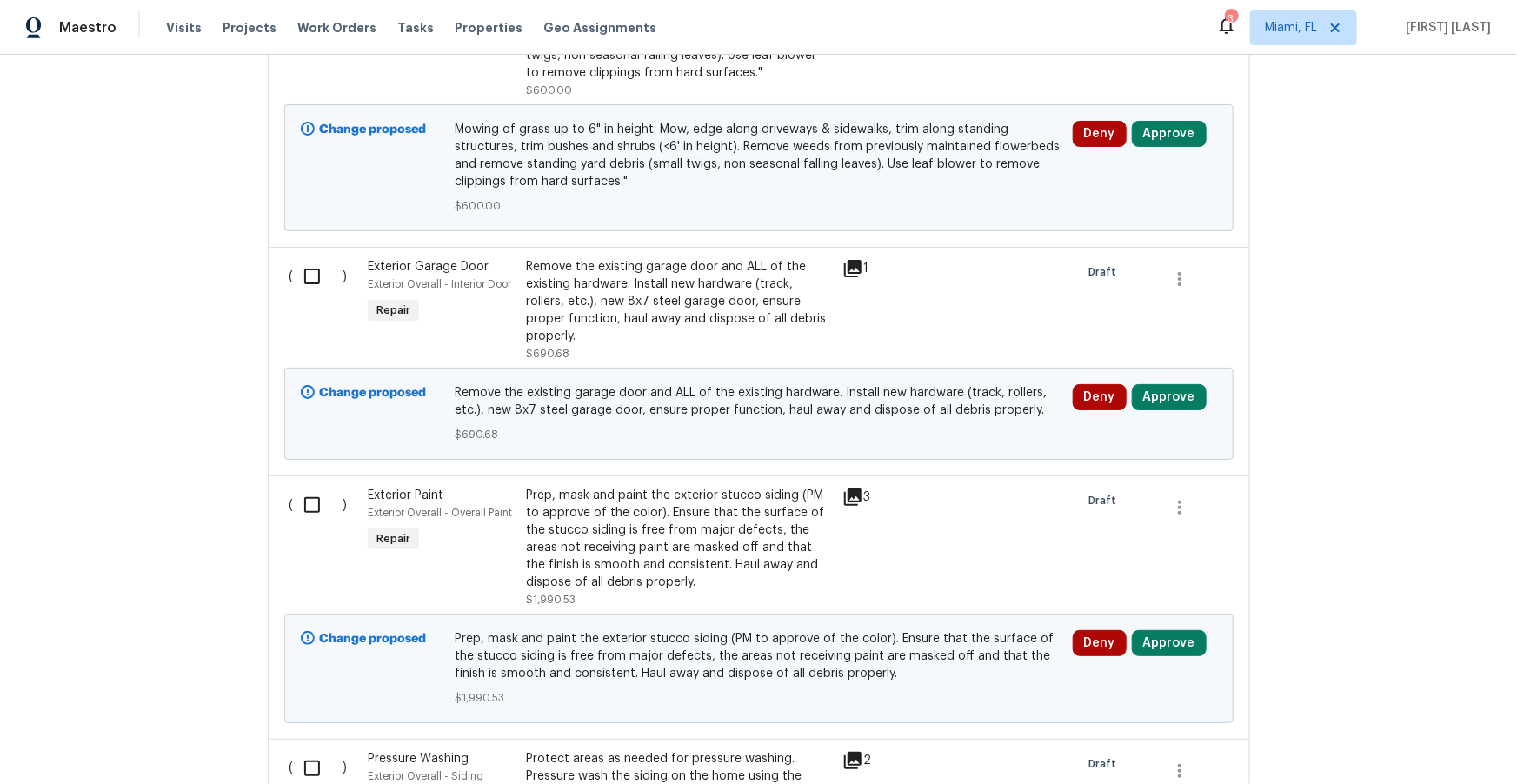 click on "Prep, mask and paint  the exterior stucco siding  (PM to approve of the color). Ensure that the surface of the stucco siding is free from major defects, the areas not receiving paint are masked off and that the finish is smooth and consistent. Haul away and dispose of all debris properly." at bounding box center [679, 539] 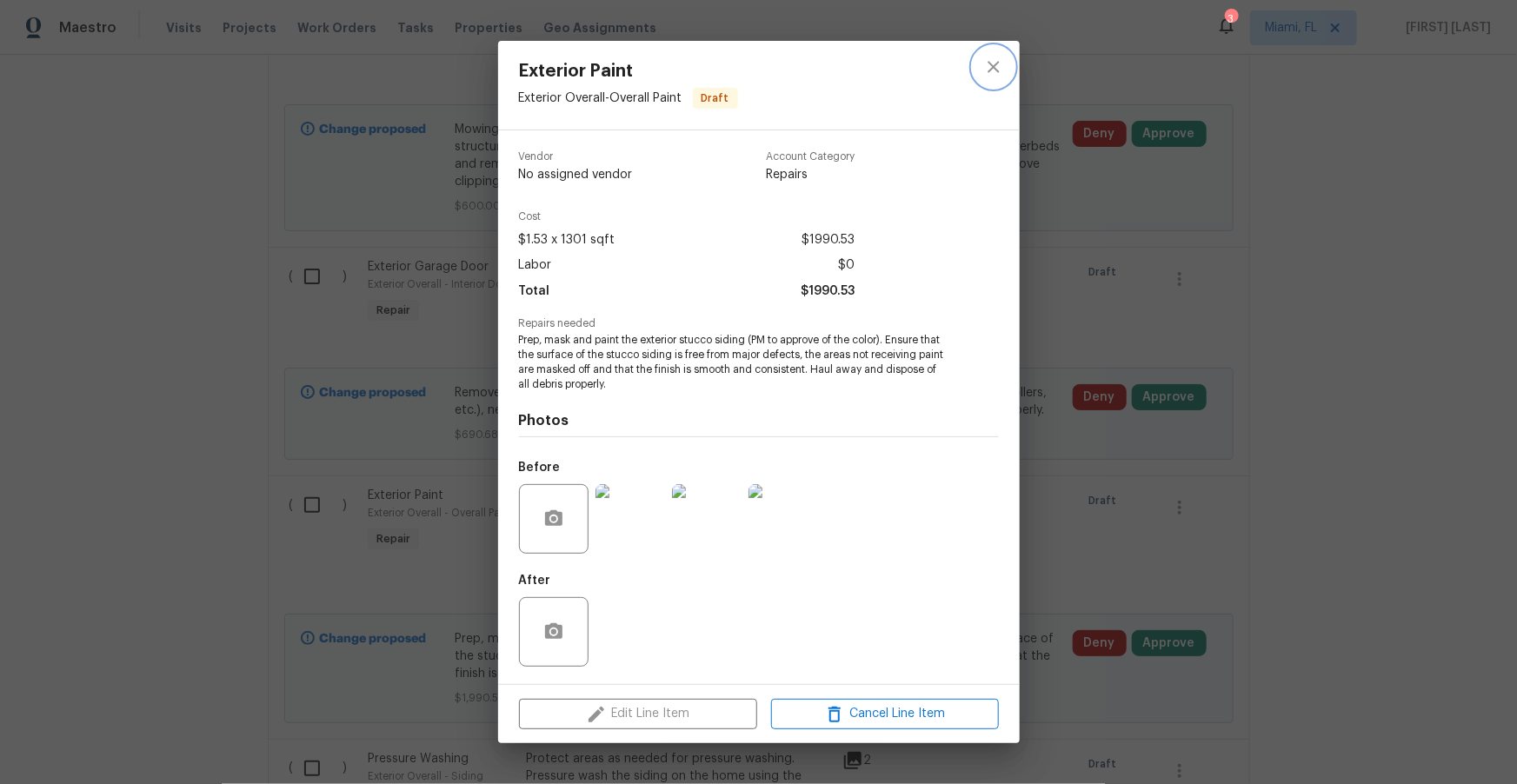 click 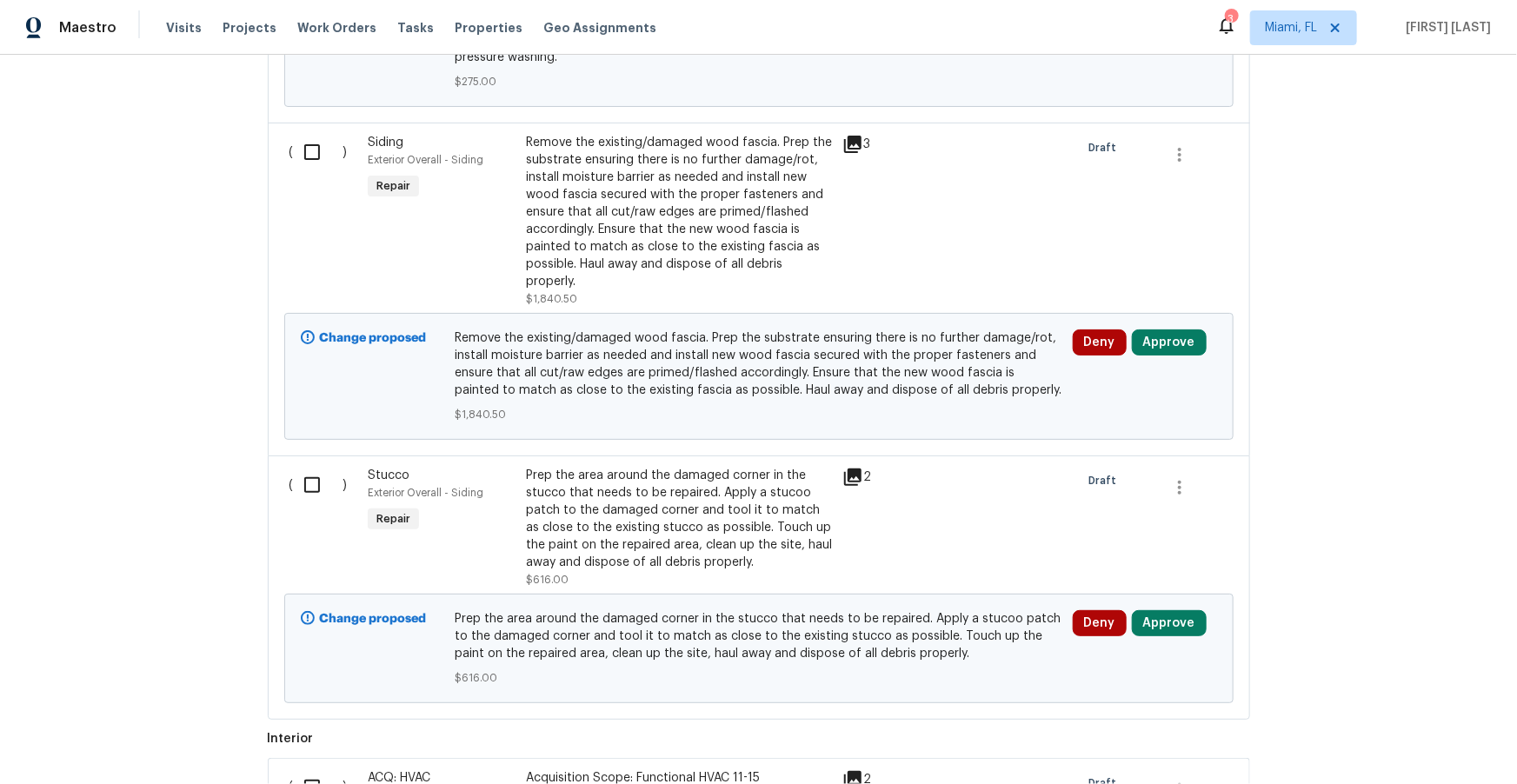 scroll, scrollTop: 2030, scrollLeft: 0, axis: vertical 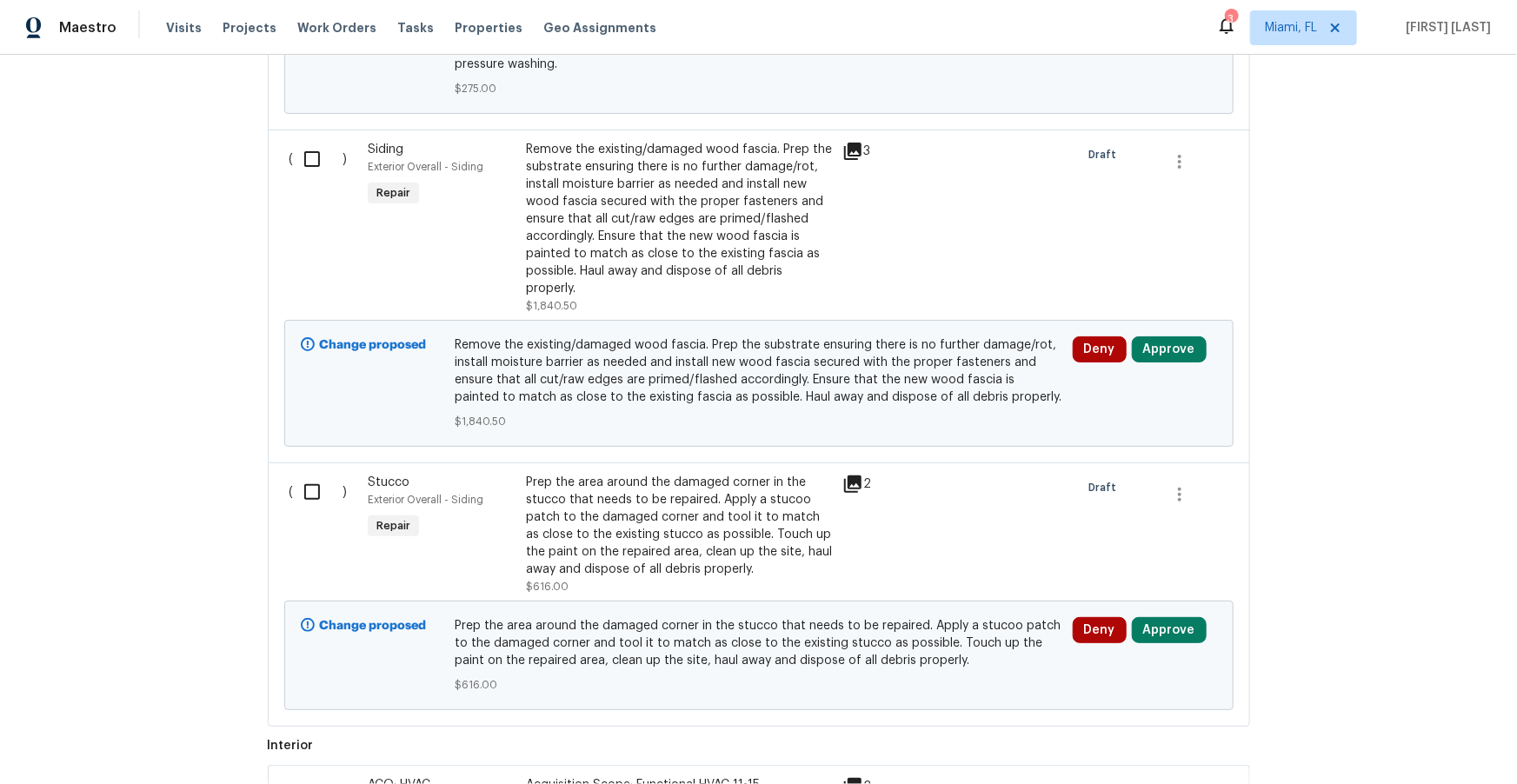 click 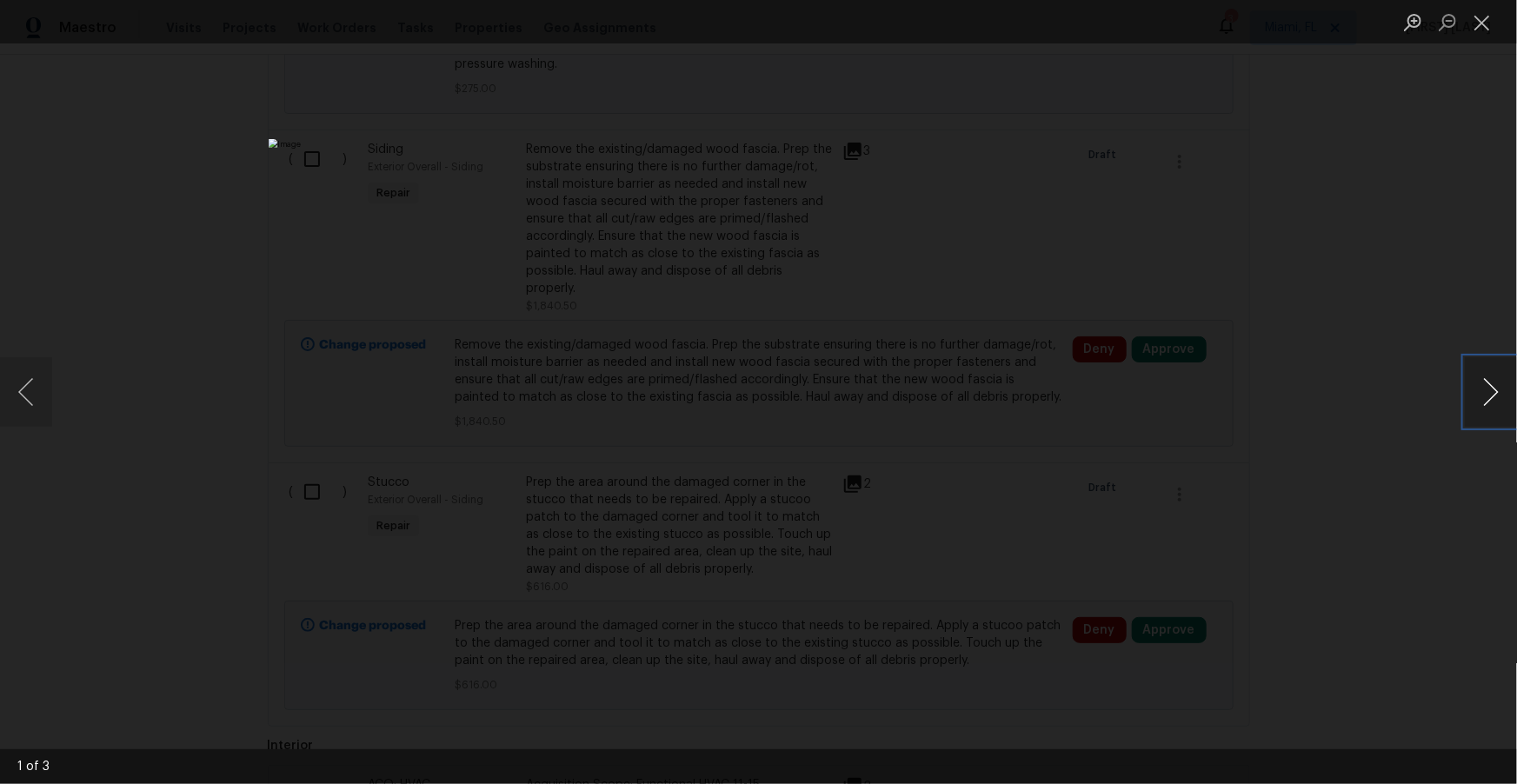 click at bounding box center [1491, 392] 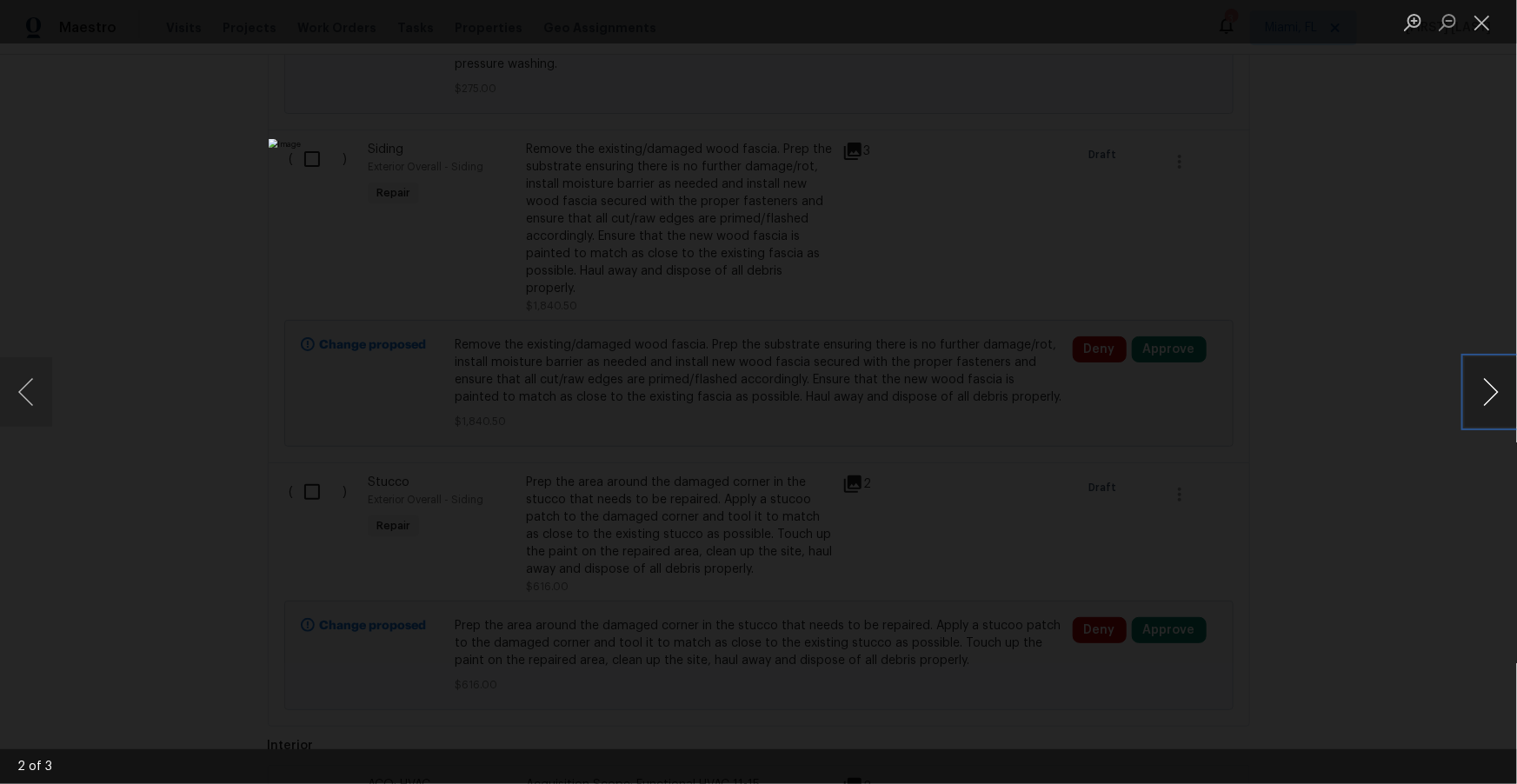 click at bounding box center [1491, 392] 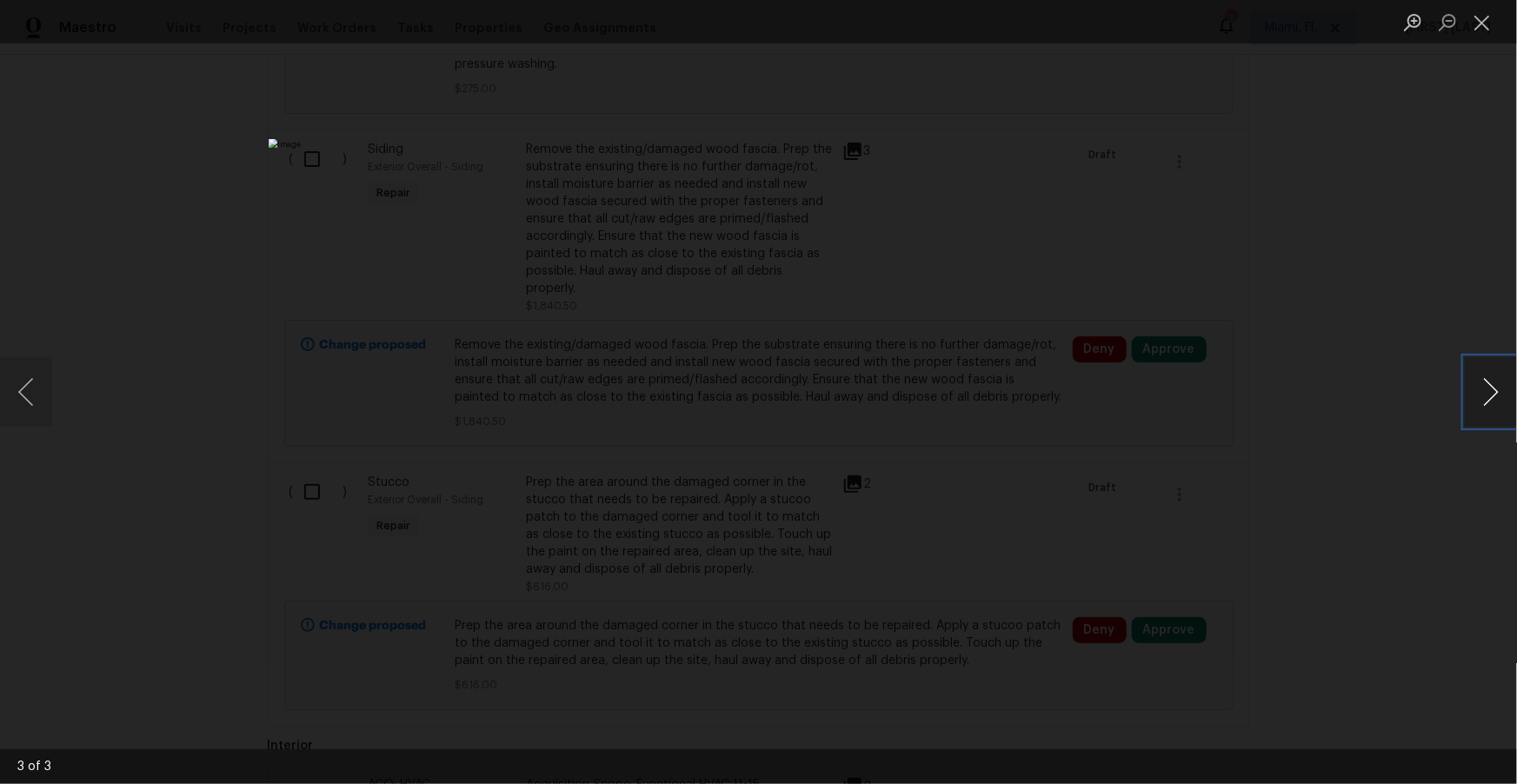 click at bounding box center [1491, 392] 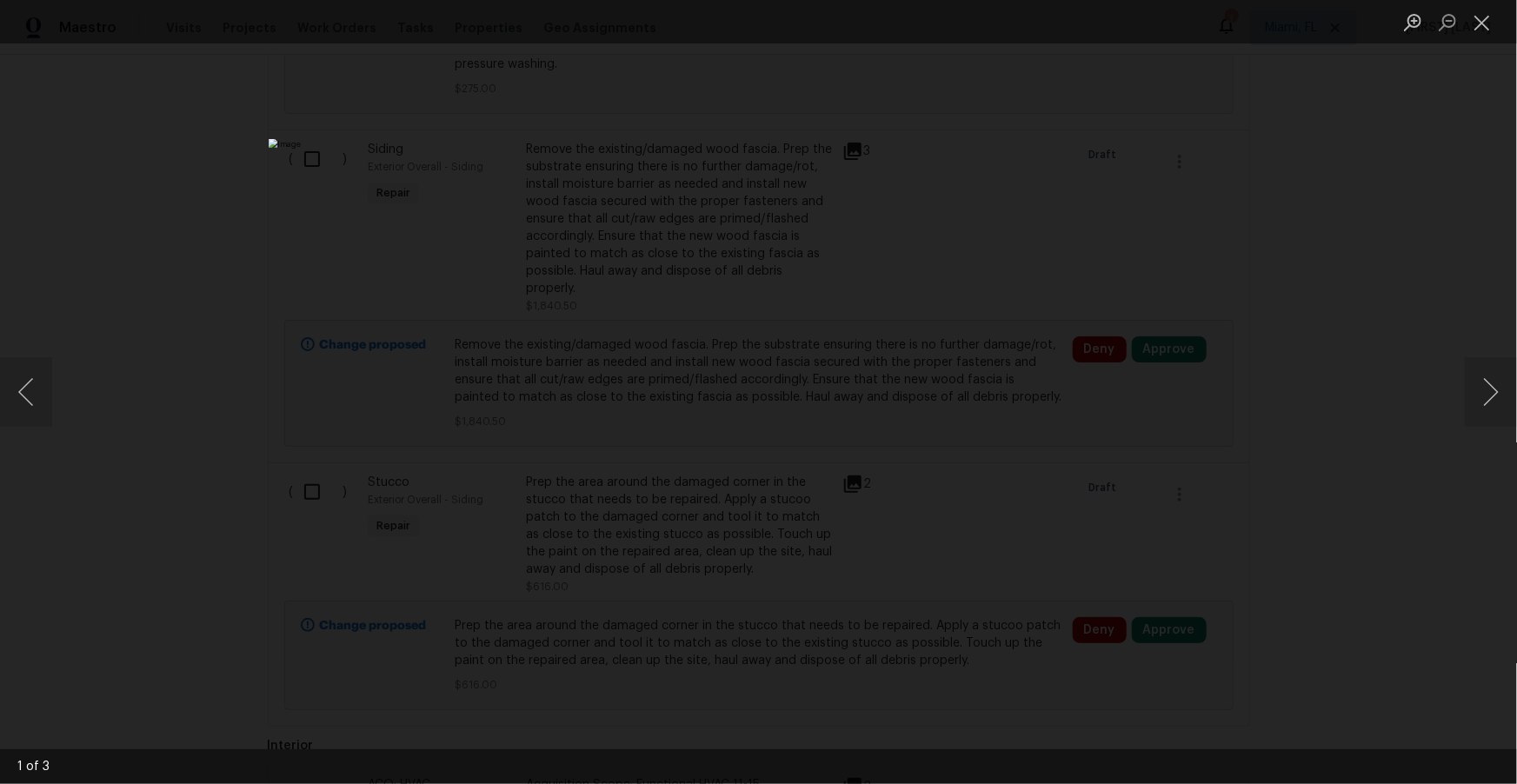 click at bounding box center (758, 392) 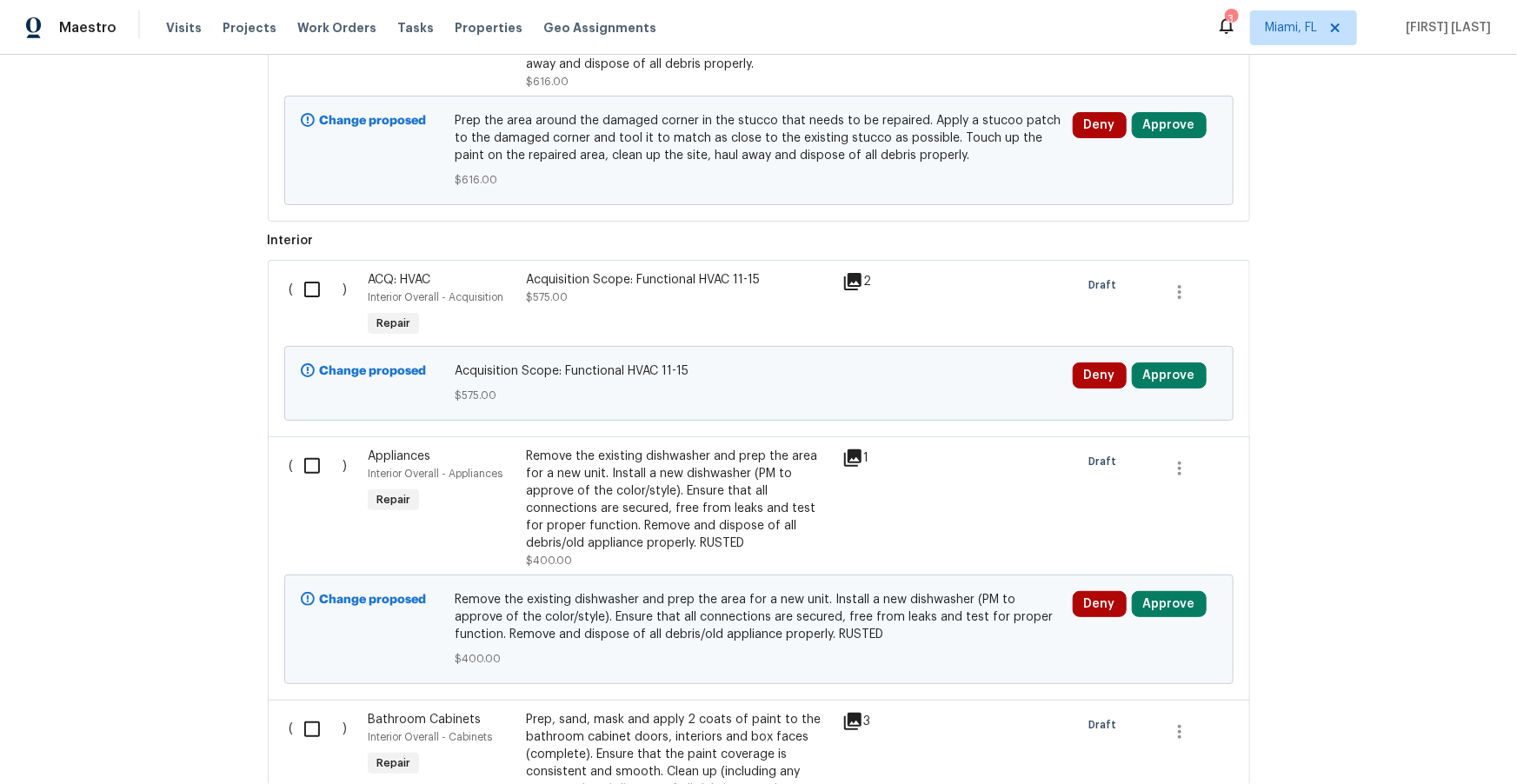 scroll, scrollTop: 2612, scrollLeft: 0, axis: vertical 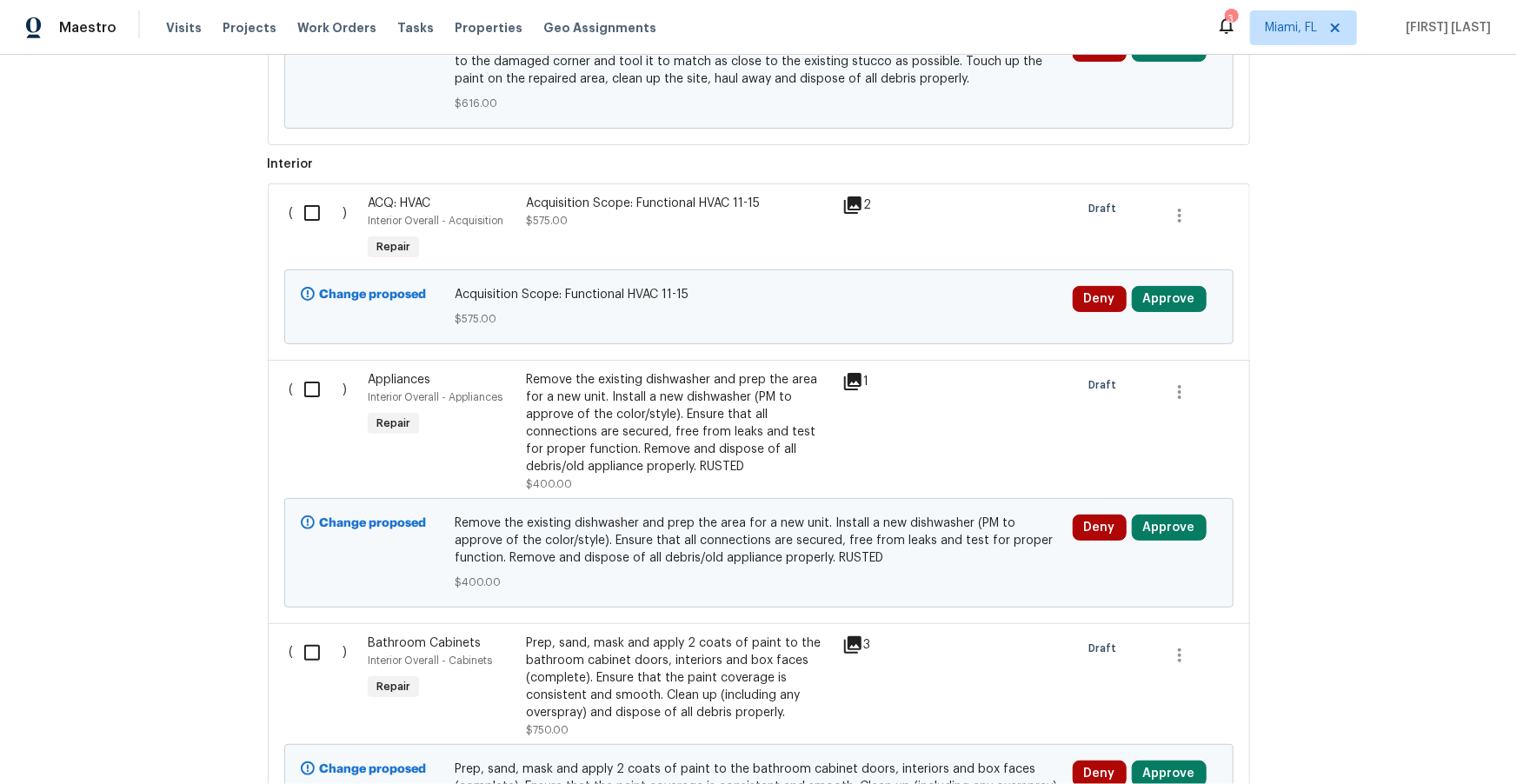 click on "Remove the existing dishwasher and prep the area for a new unit. Install a new dishwasher (PM to approve of the color/style). Ensure that all connections are secured, free from leaks and test for proper function. Remove and dispose of all debris/old appliance properly. RUSTED" at bounding box center [679, 423] 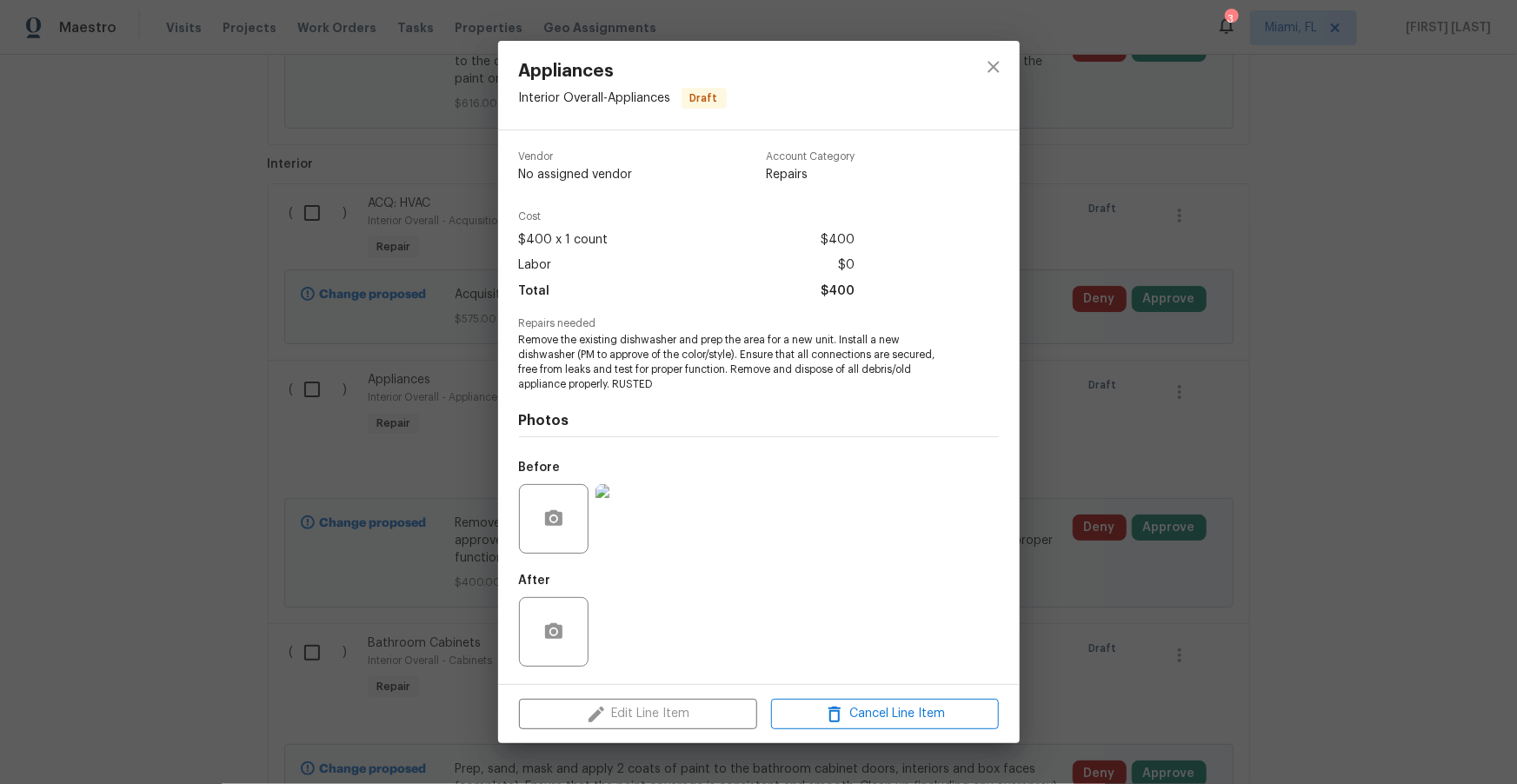 click at bounding box center [630, 519] 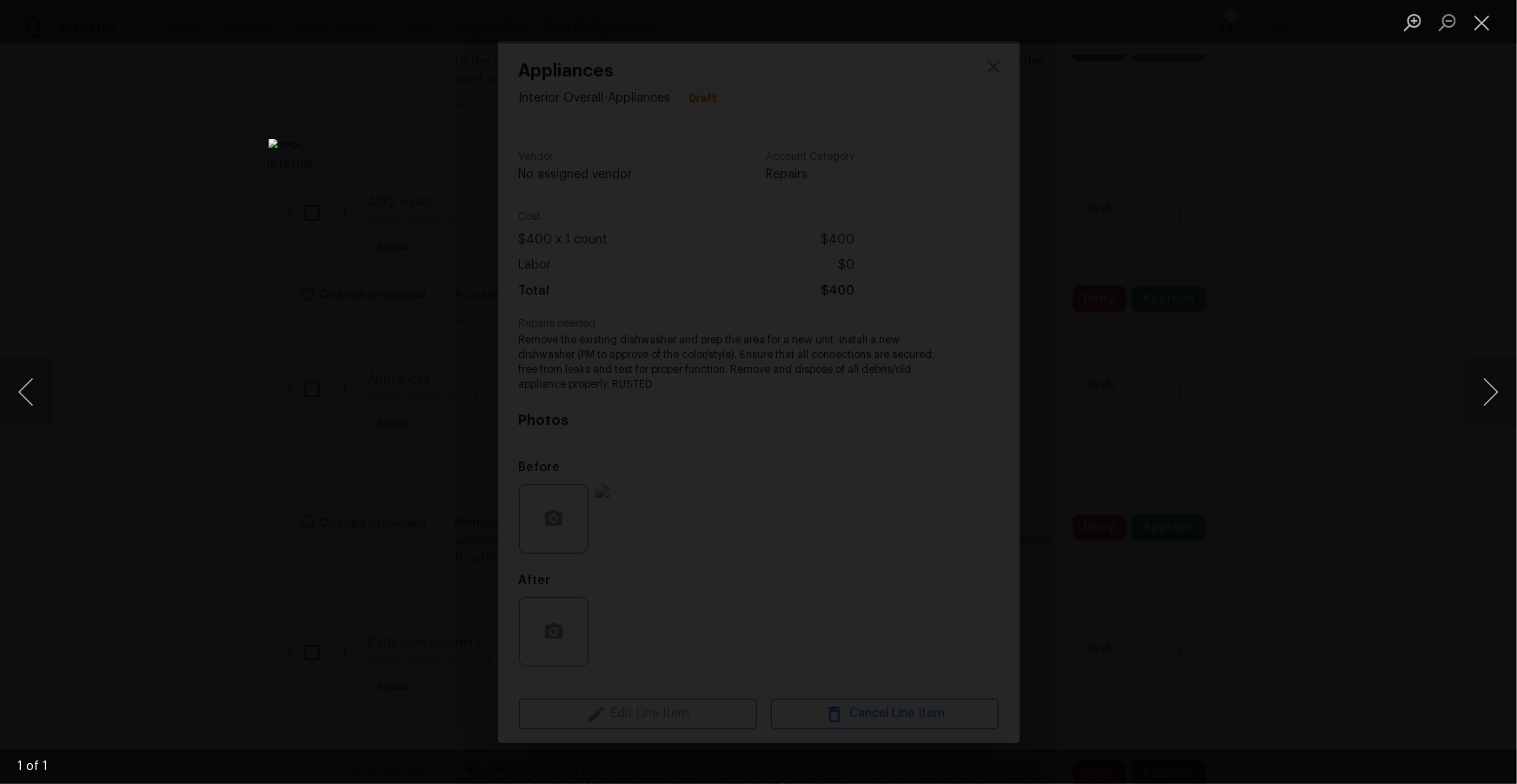 click at bounding box center [758, 392] 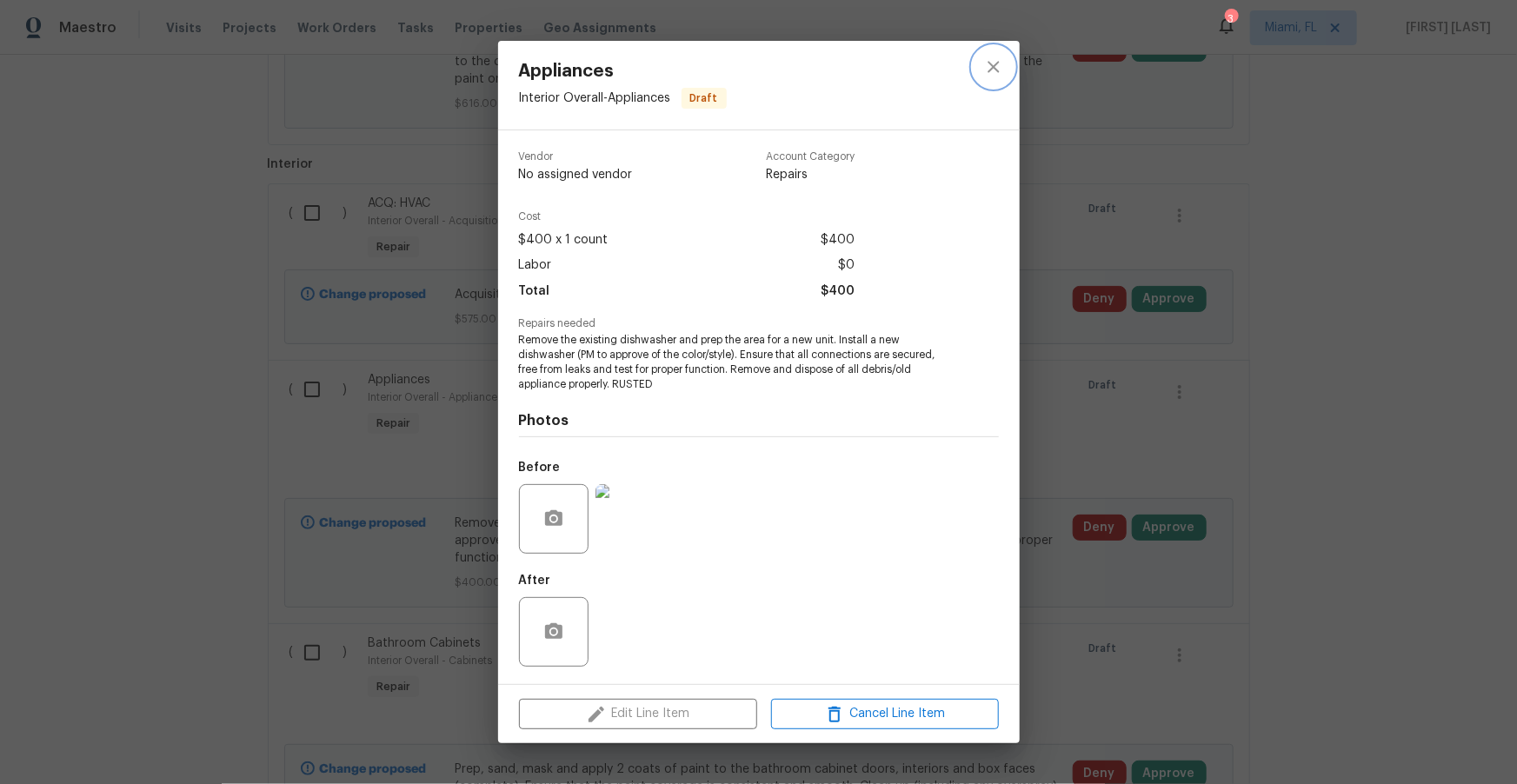 click 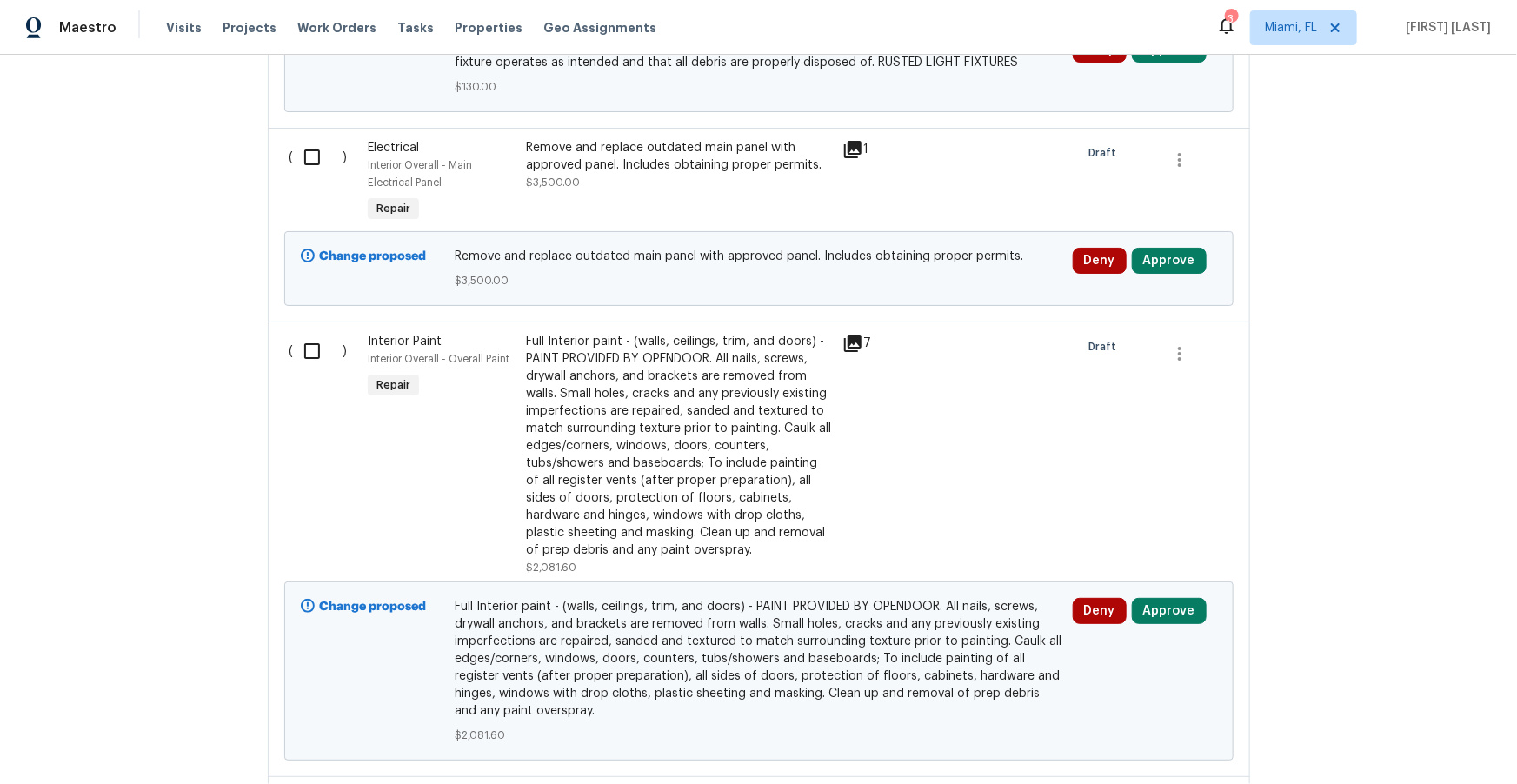 scroll, scrollTop: 6710, scrollLeft: 0, axis: vertical 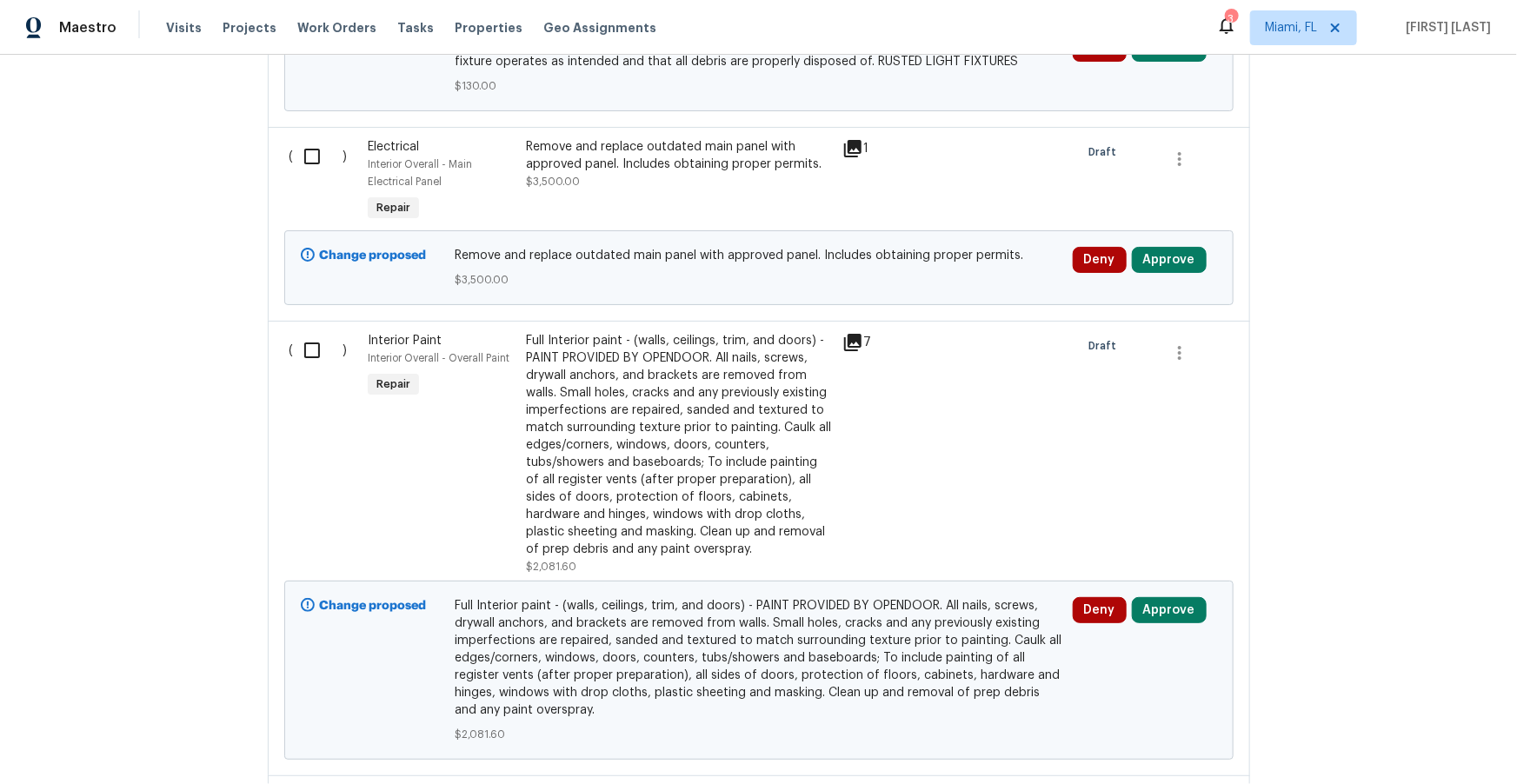 click on "Full Interior paint - (walls, ceilings, trim, and doors) - PAINT PROVIDED BY OPENDOOR. All nails, screws, drywall anchors, and brackets are removed from walls. Small holes, cracks and any previously existing imperfections are repaired, sanded and textured to match surrounding texture prior to painting. Caulk all edges/corners, windows, doors, counters, tubs/showers and baseboards; To include painting of all register vents (after proper preparation), all sides of doors, protection of floors, cabinets, hardware and hinges, windows with drop cloths, plastic sheeting and masking. Clean up and removal of prep debris and any paint overspray." at bounding box center [679, 445] 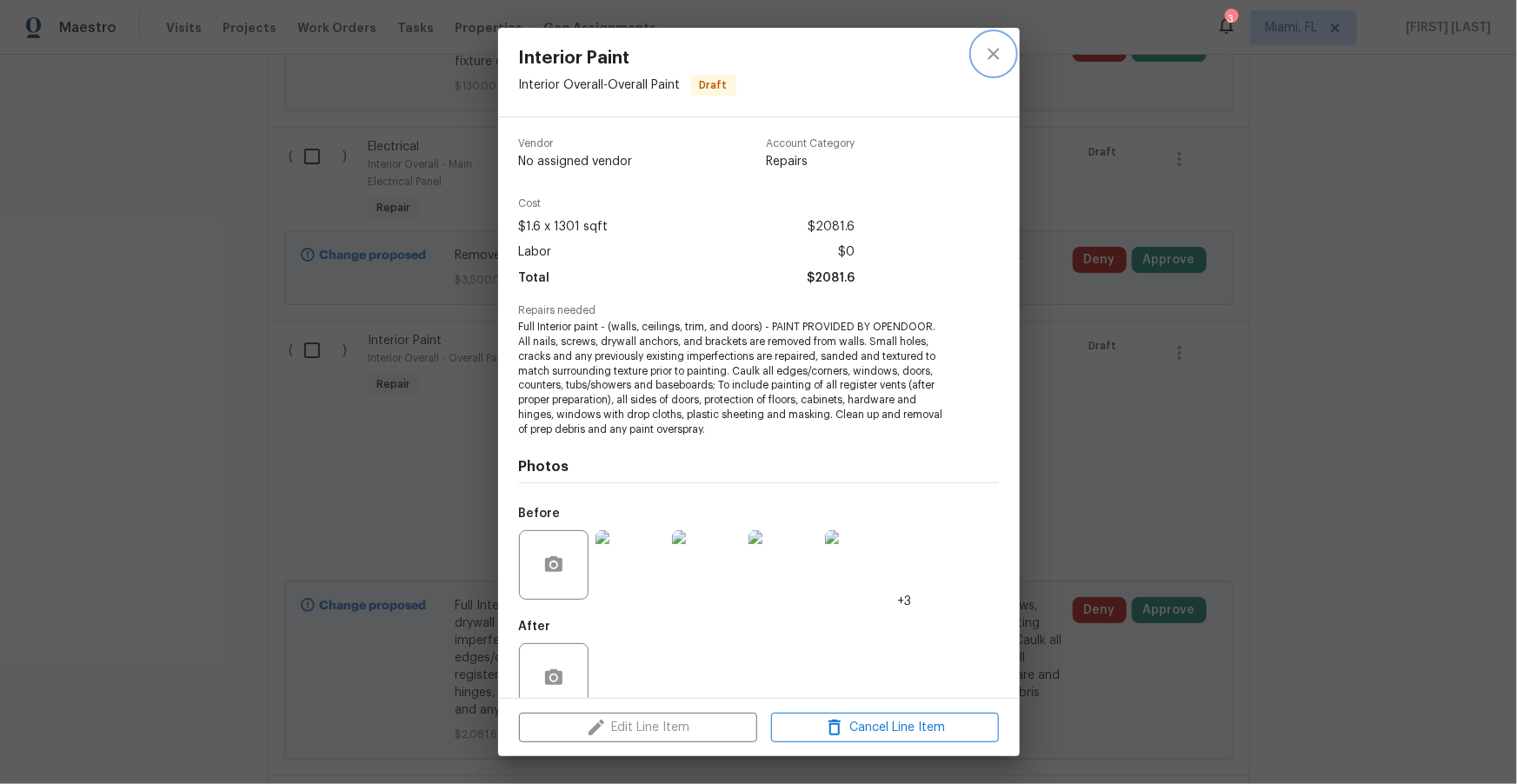 click 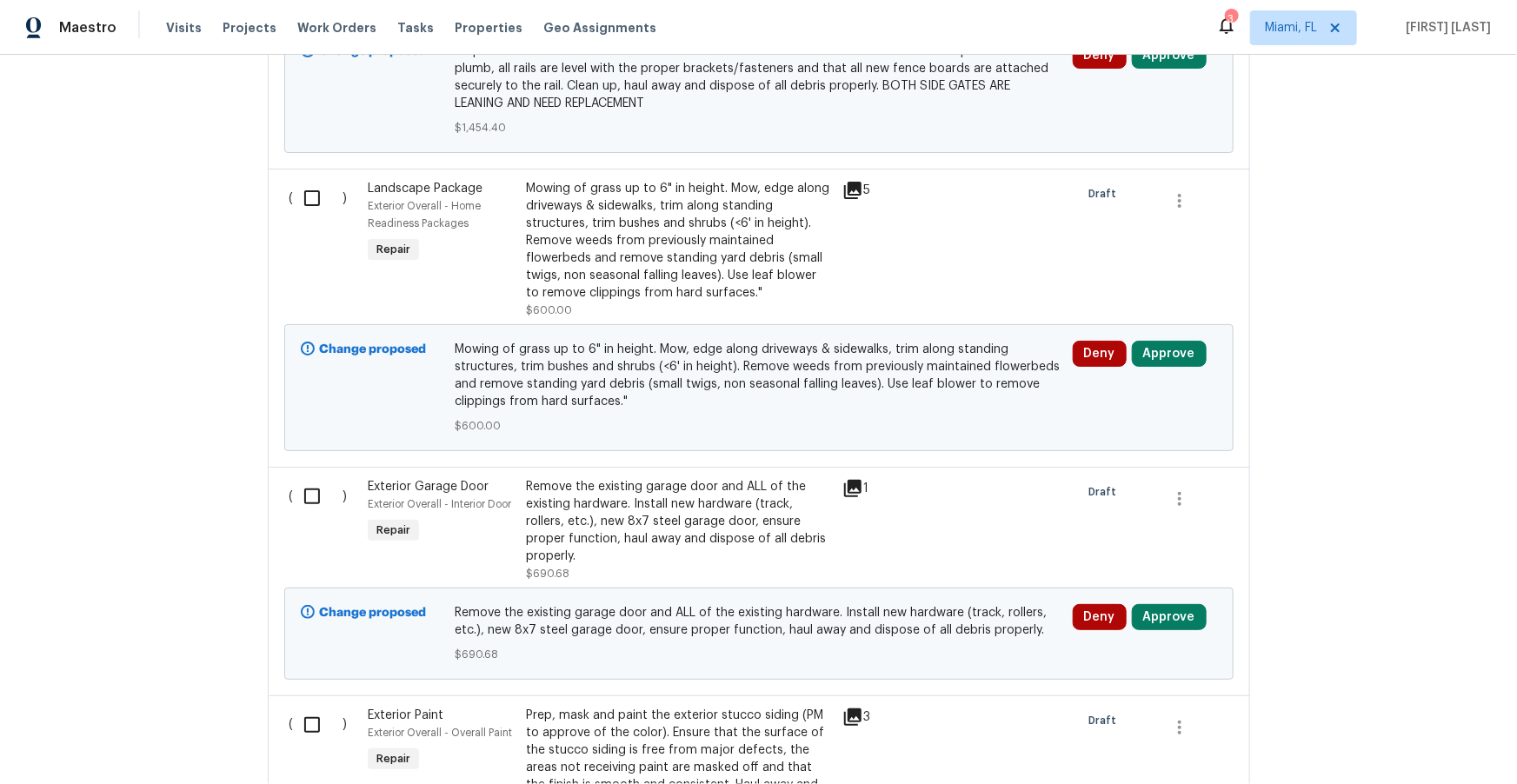 scroll, scrollTop: 947, scrollLeft: 0, axis: vertical 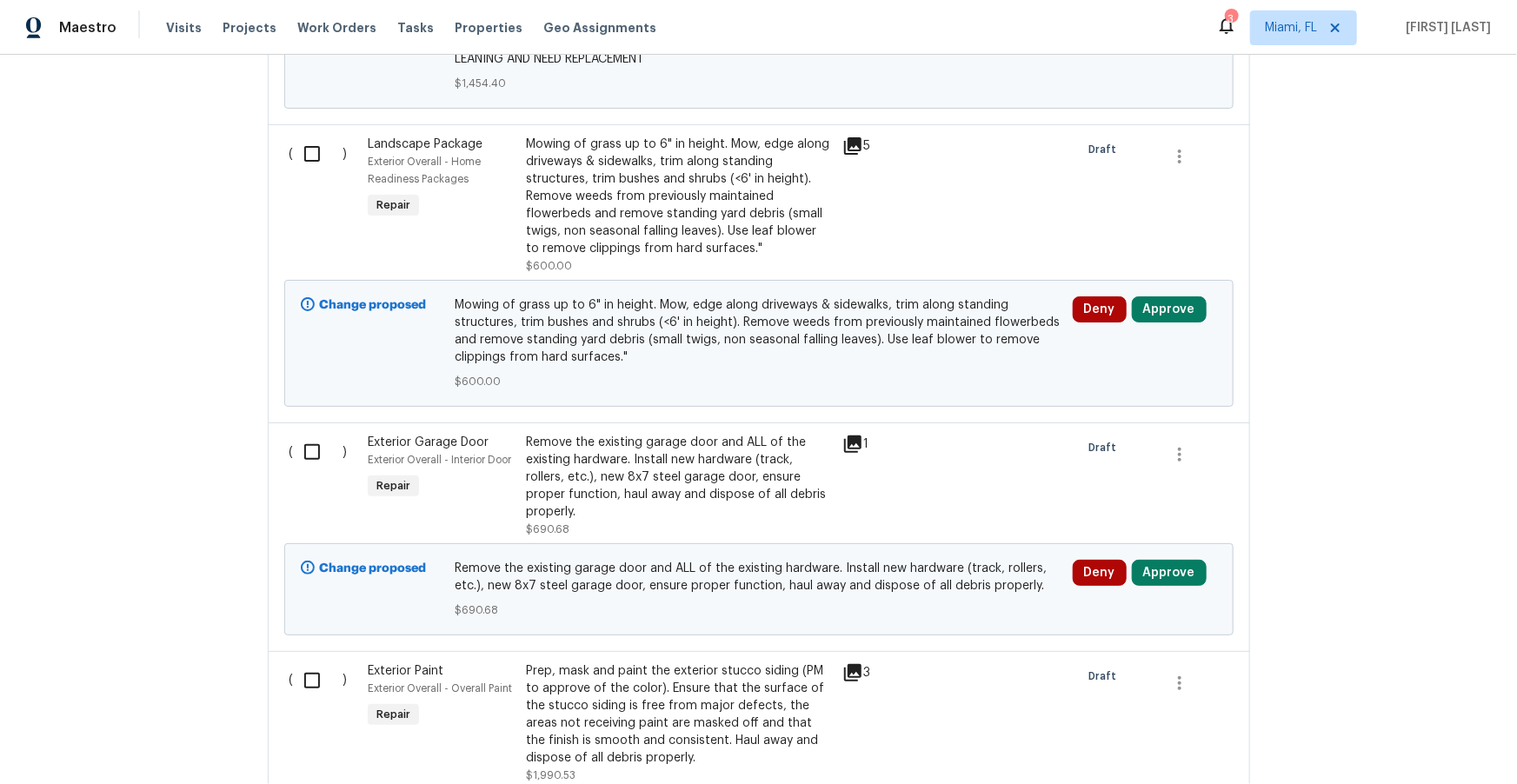 click 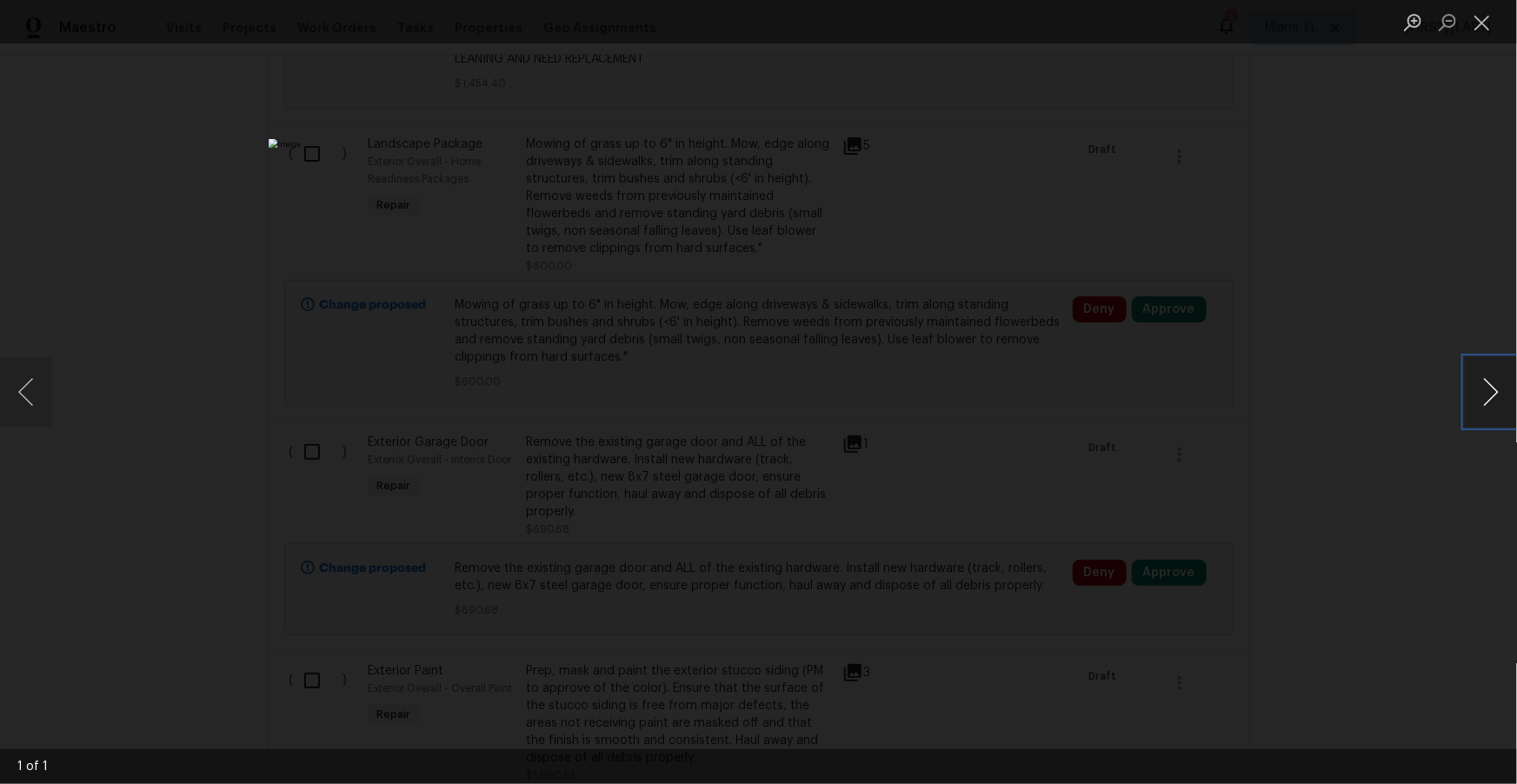 click at bounding box center [1491, 392] 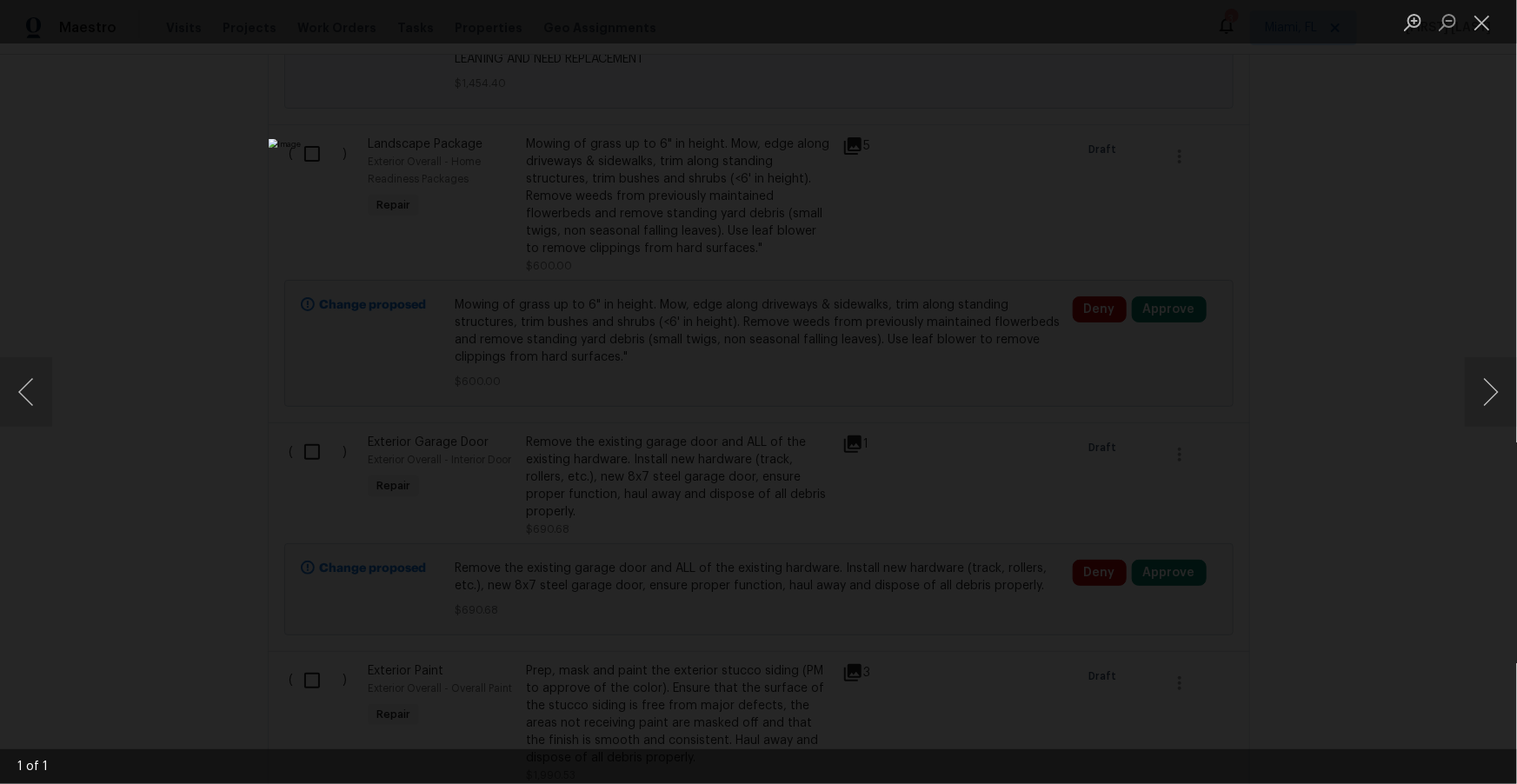 click at bounding box center [758, 392] 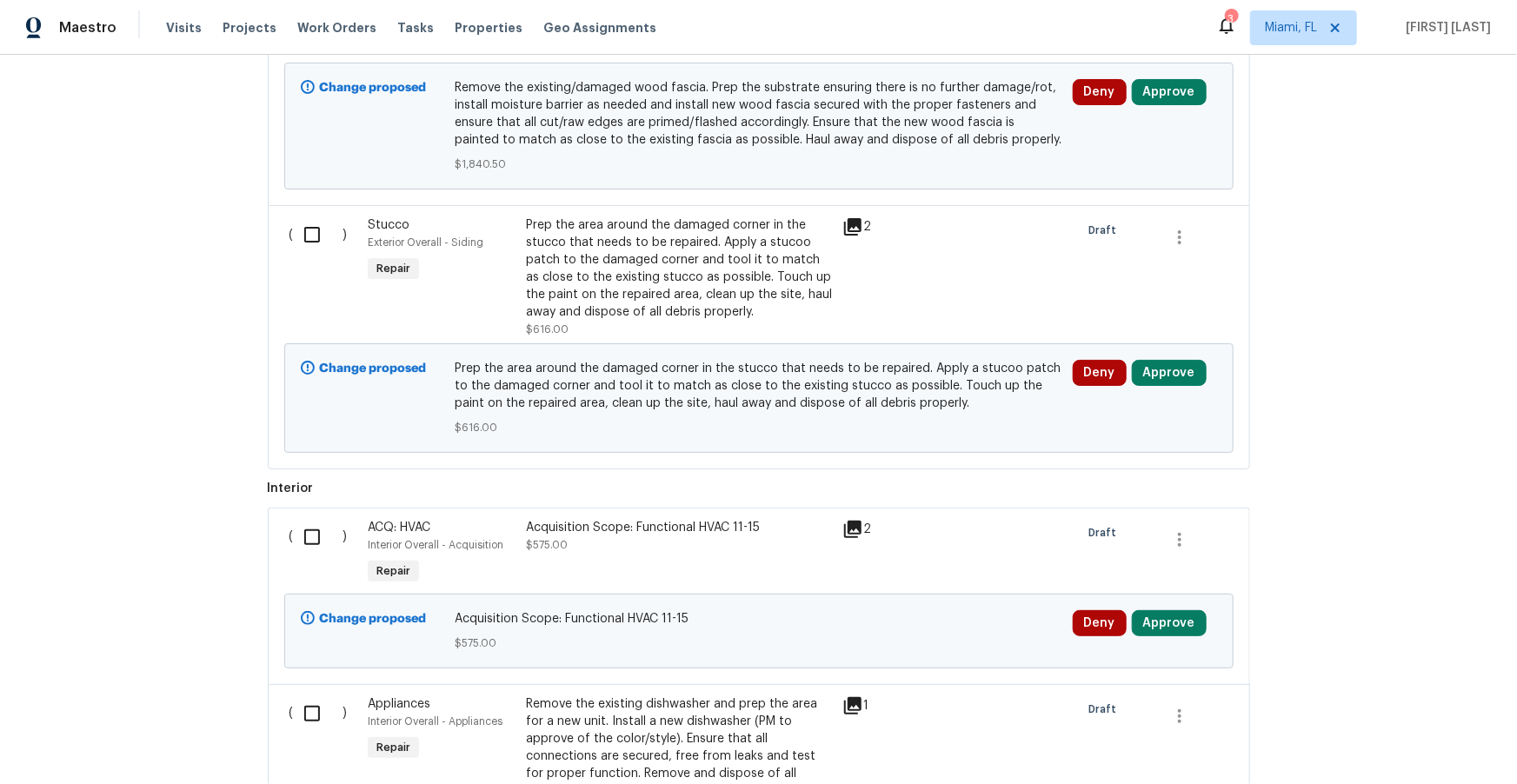 scroll, scrollTop: 2271, scrollLeft: 0, axis: vertical 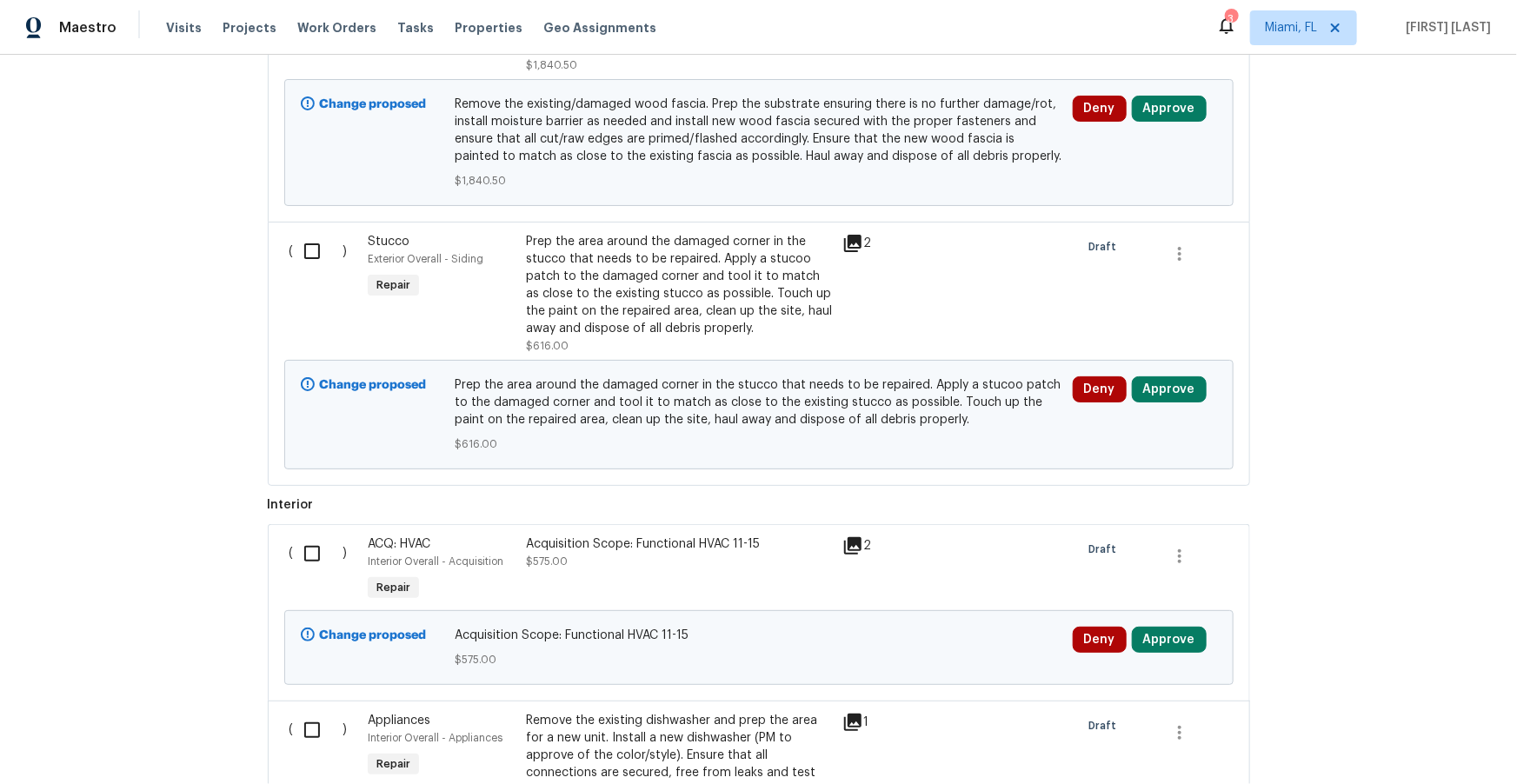 click 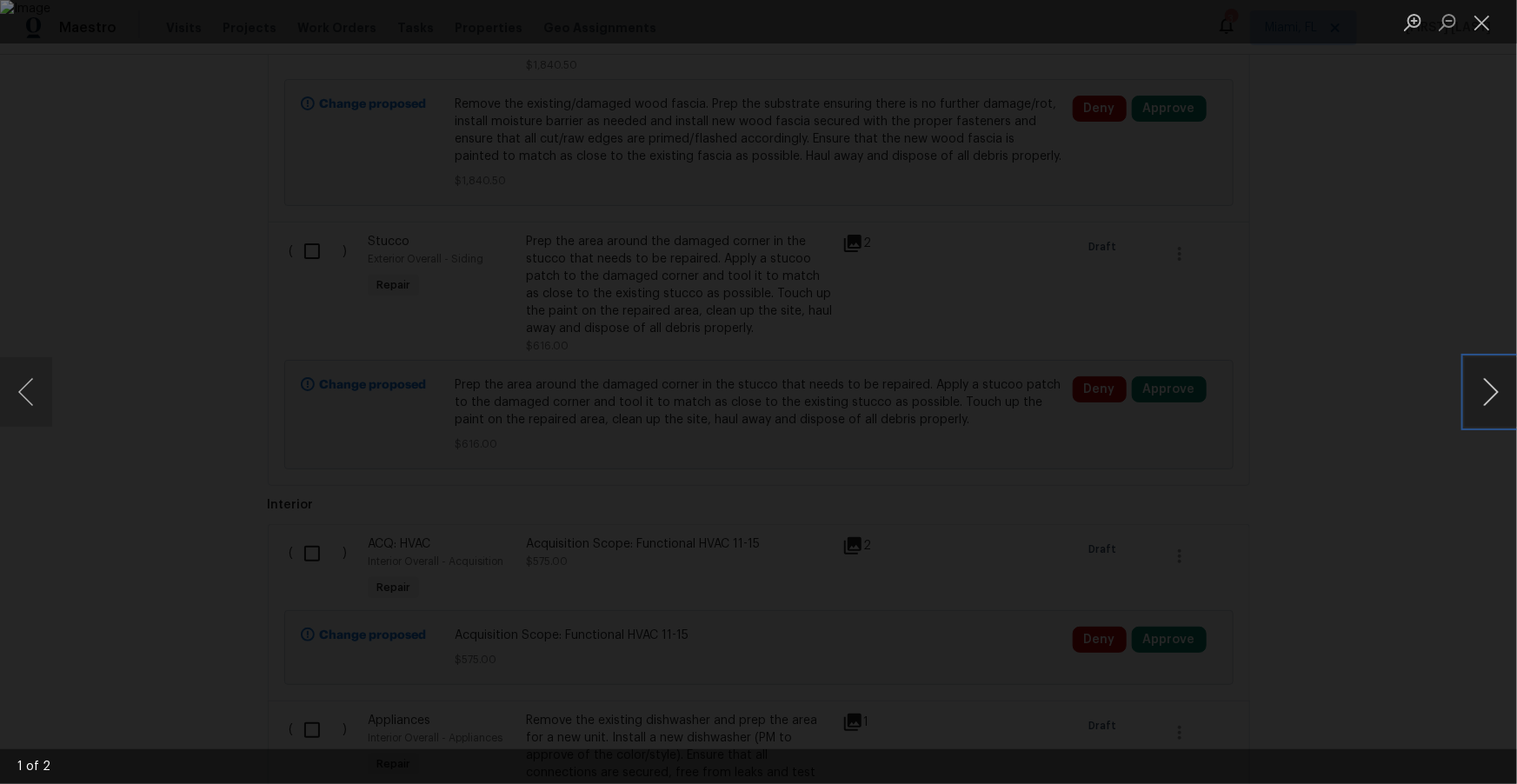 click at bounding box center [1491, 392] 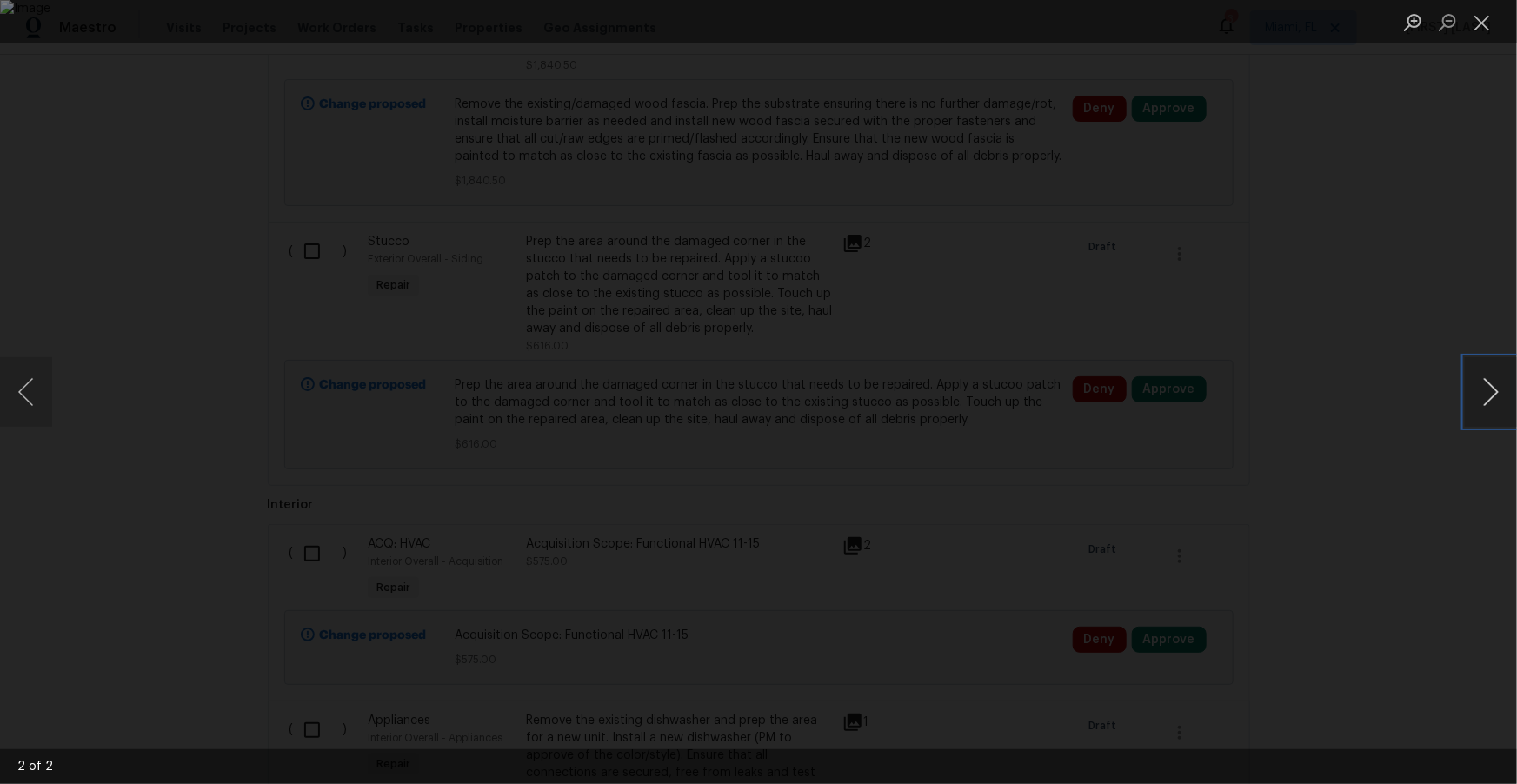click at bounding box center [1491, 392] 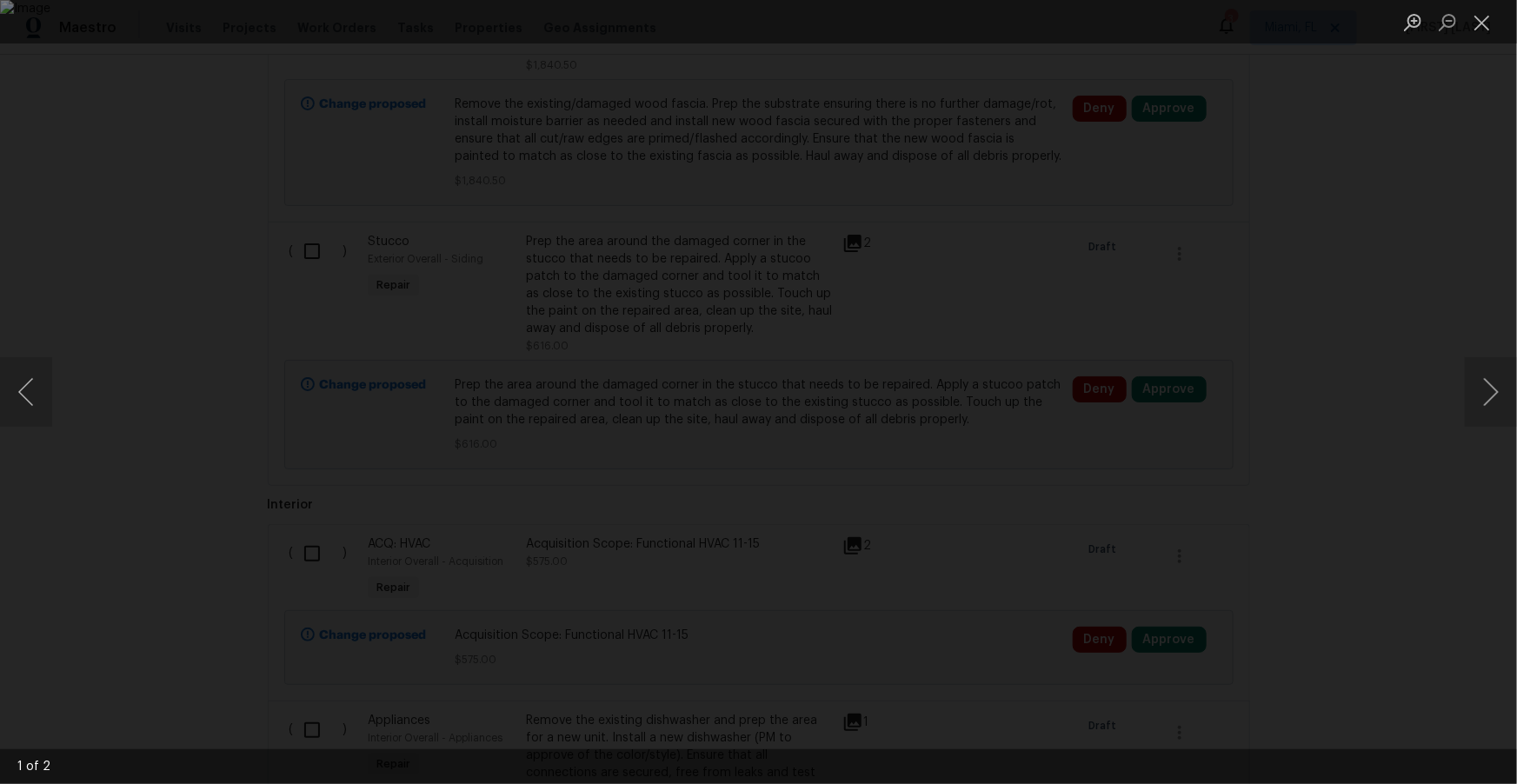 click at bounding box center (758, 392) 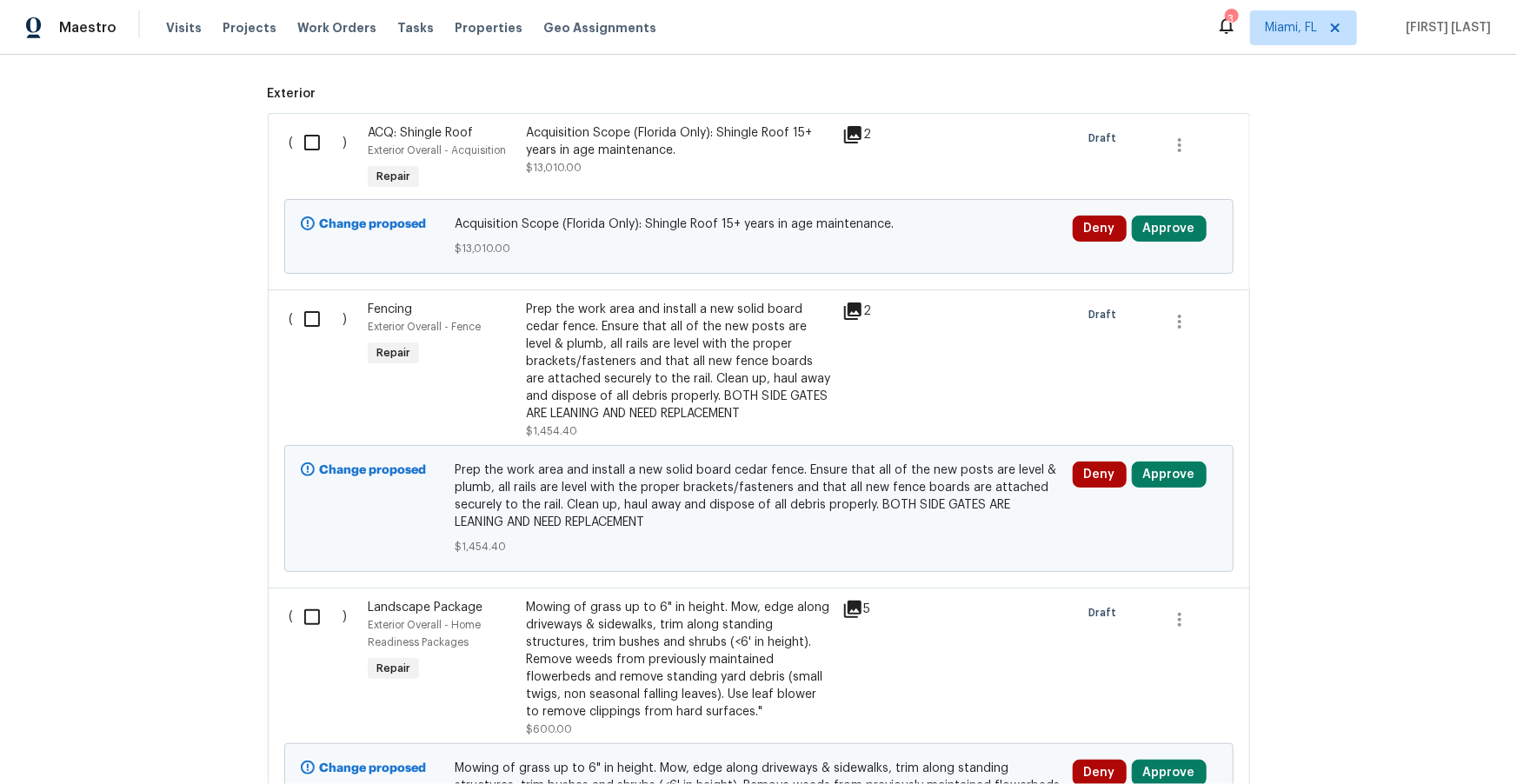 scroll, scrollTop: 0, scrollLeft: 0, axis: both 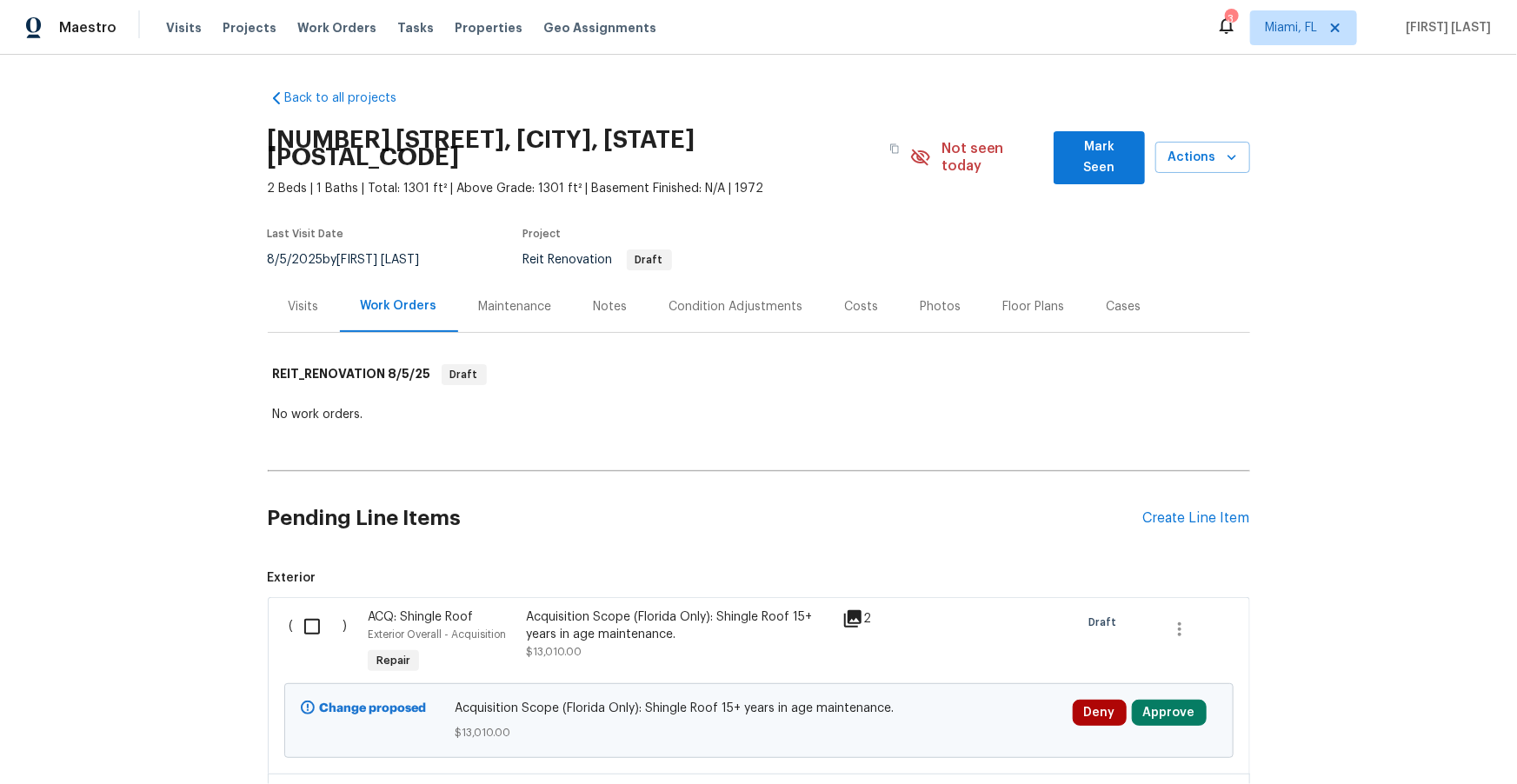 click on "[NUMBER] [STREET], [CITY], [STATE] [POSTAL_CODE]" at bounding box center [589, 149] 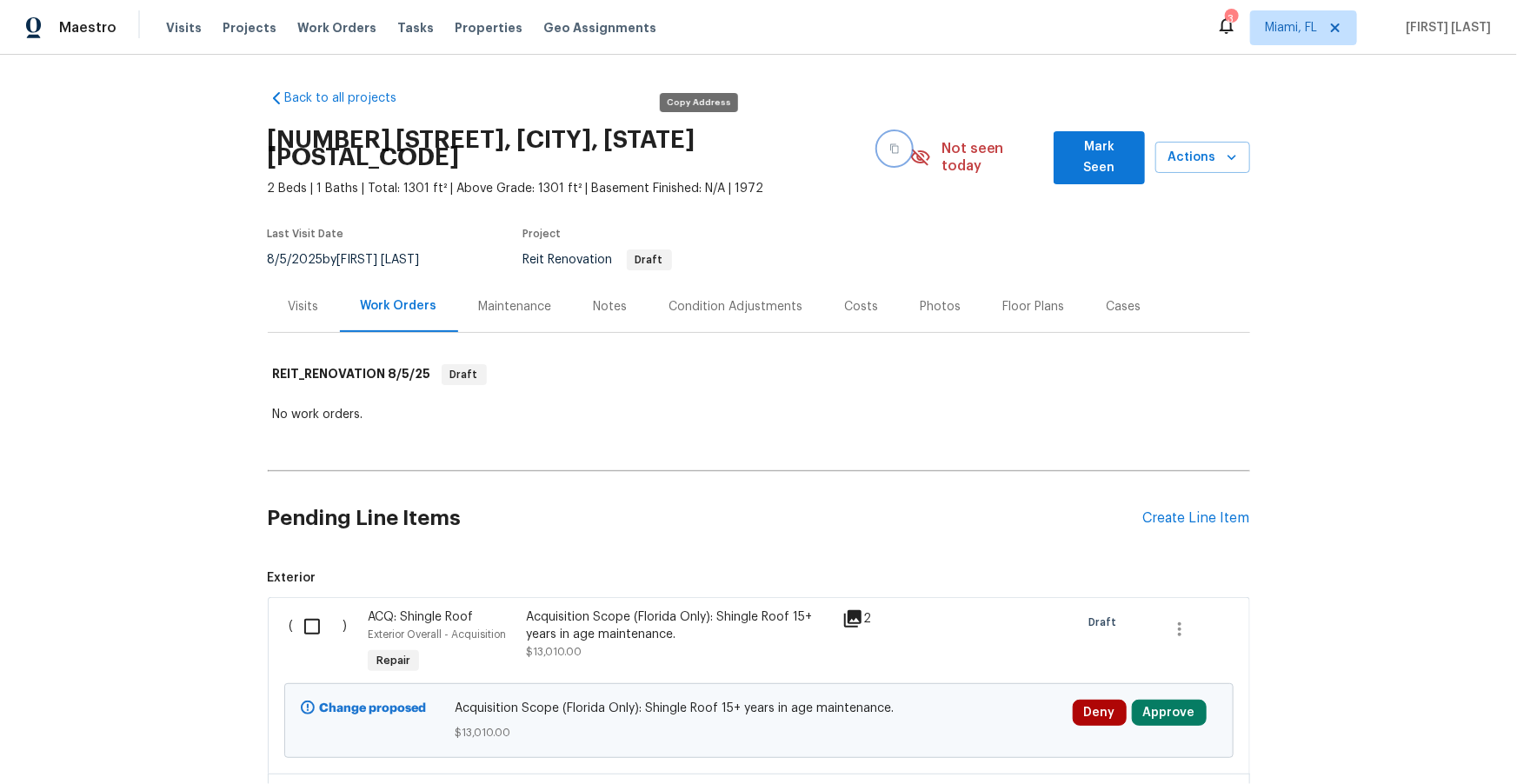 click 